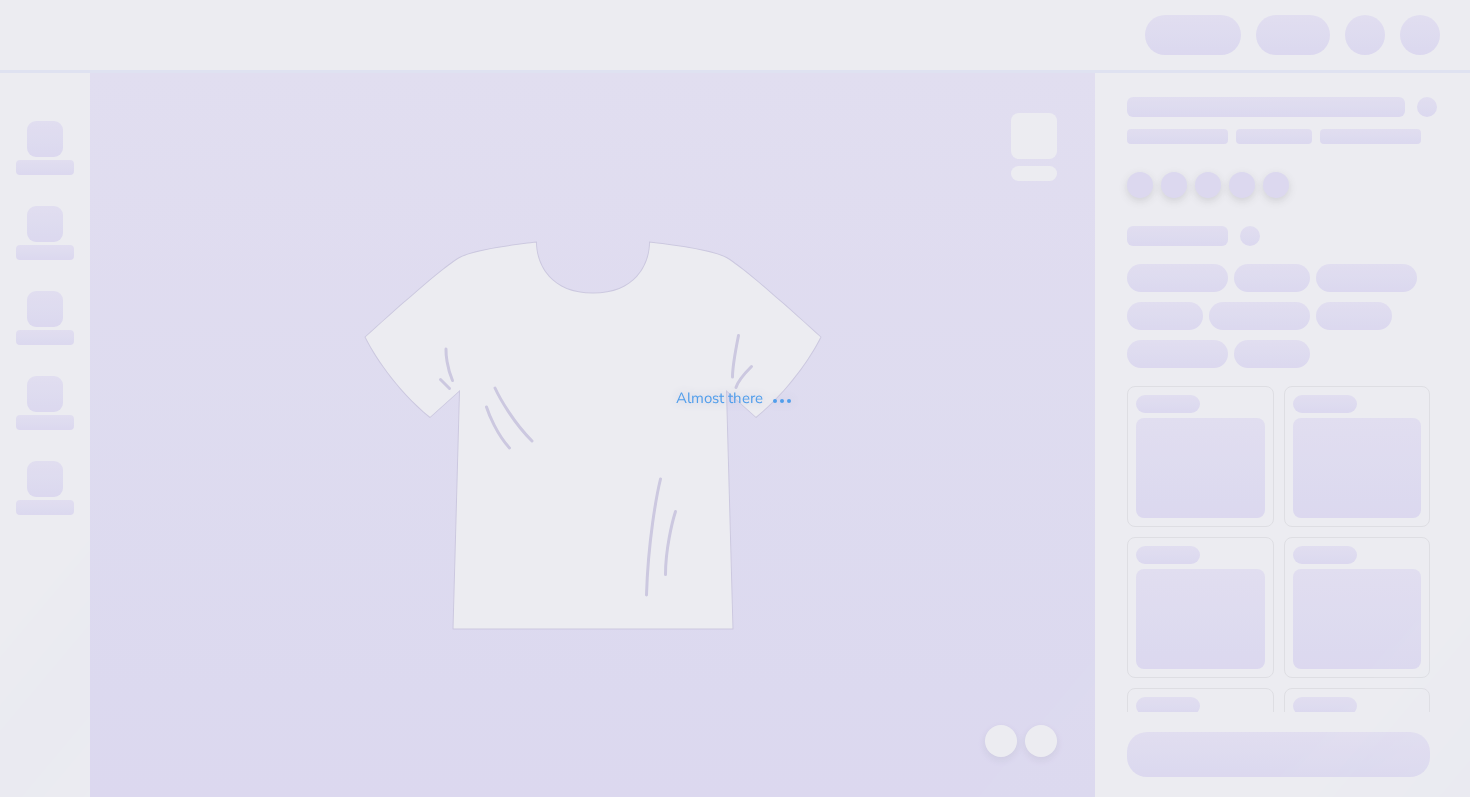 scroll, scrollTop: 0, scrollLeft: 0, axis: both 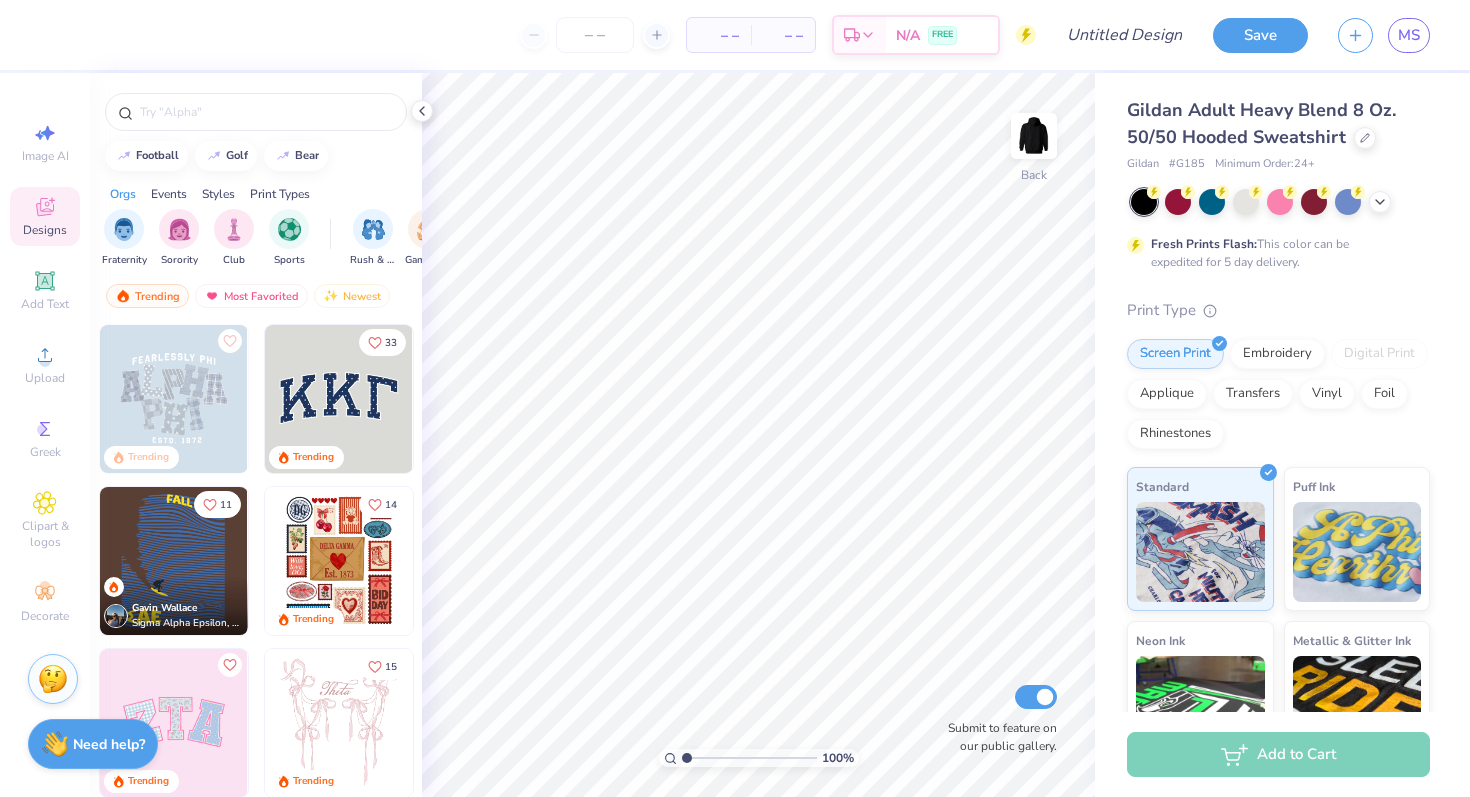 click at bounding box center (53, 679) 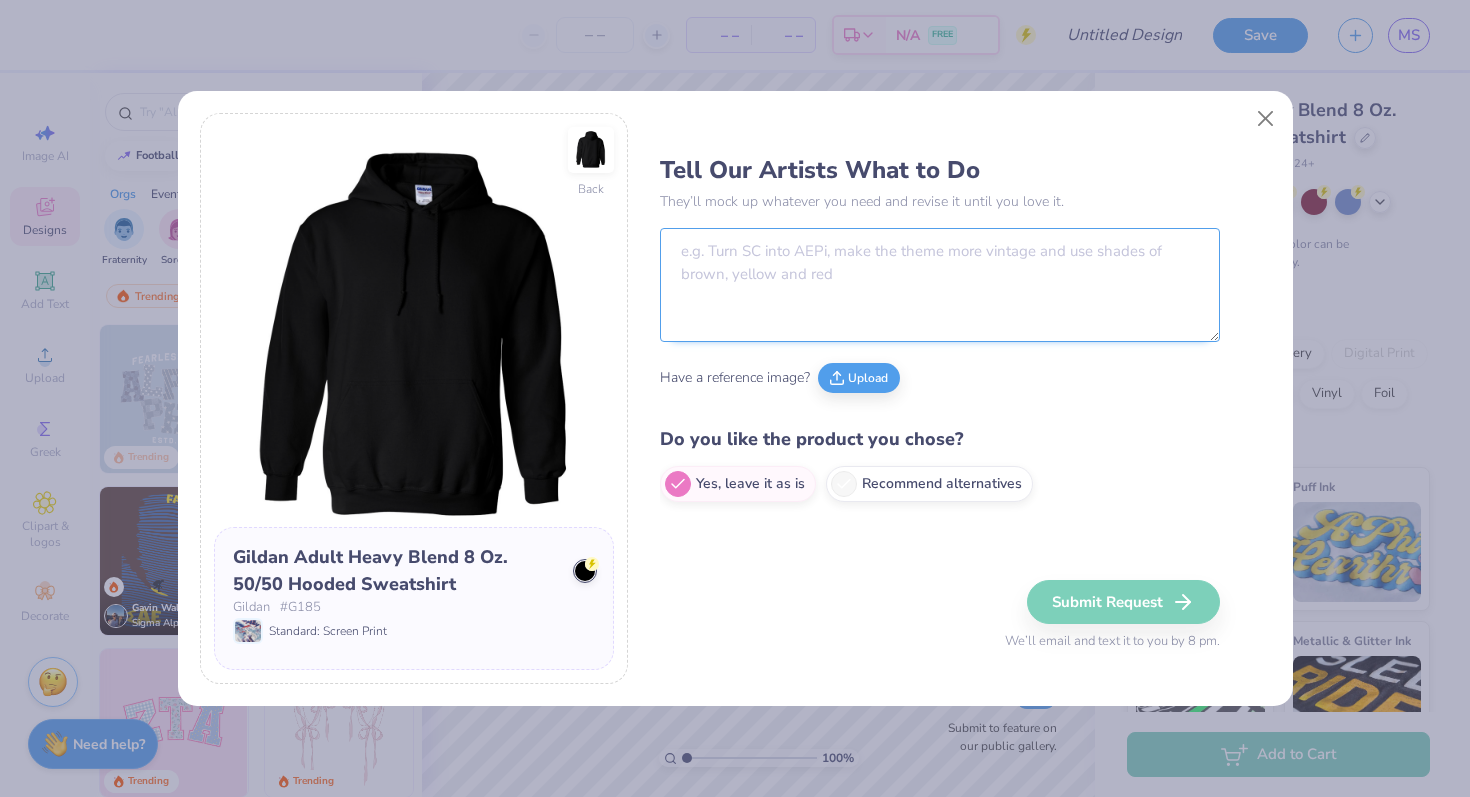 click at bounding box center [940, 285] 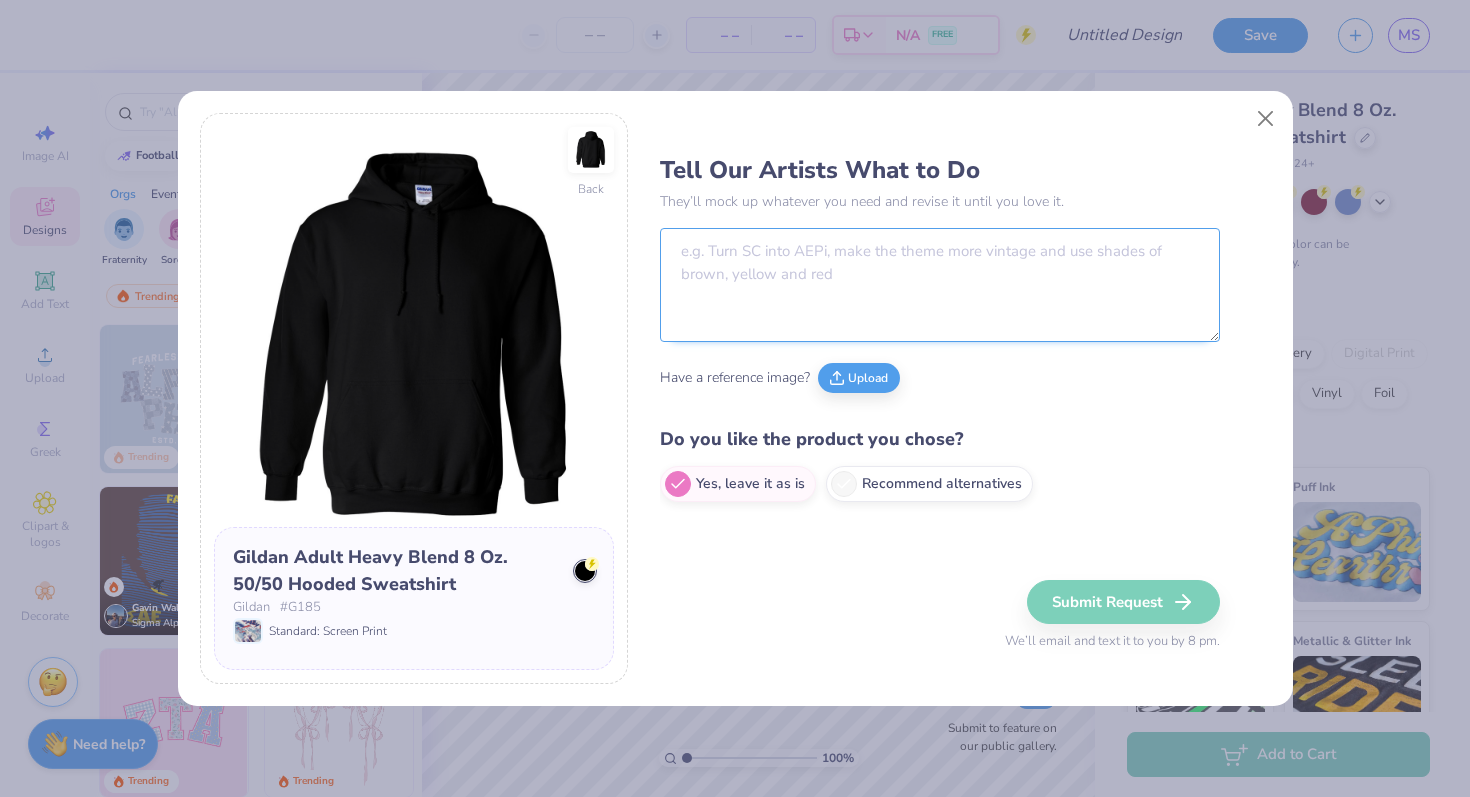 paste on "We go by KDC and our colors are pink and black :)" 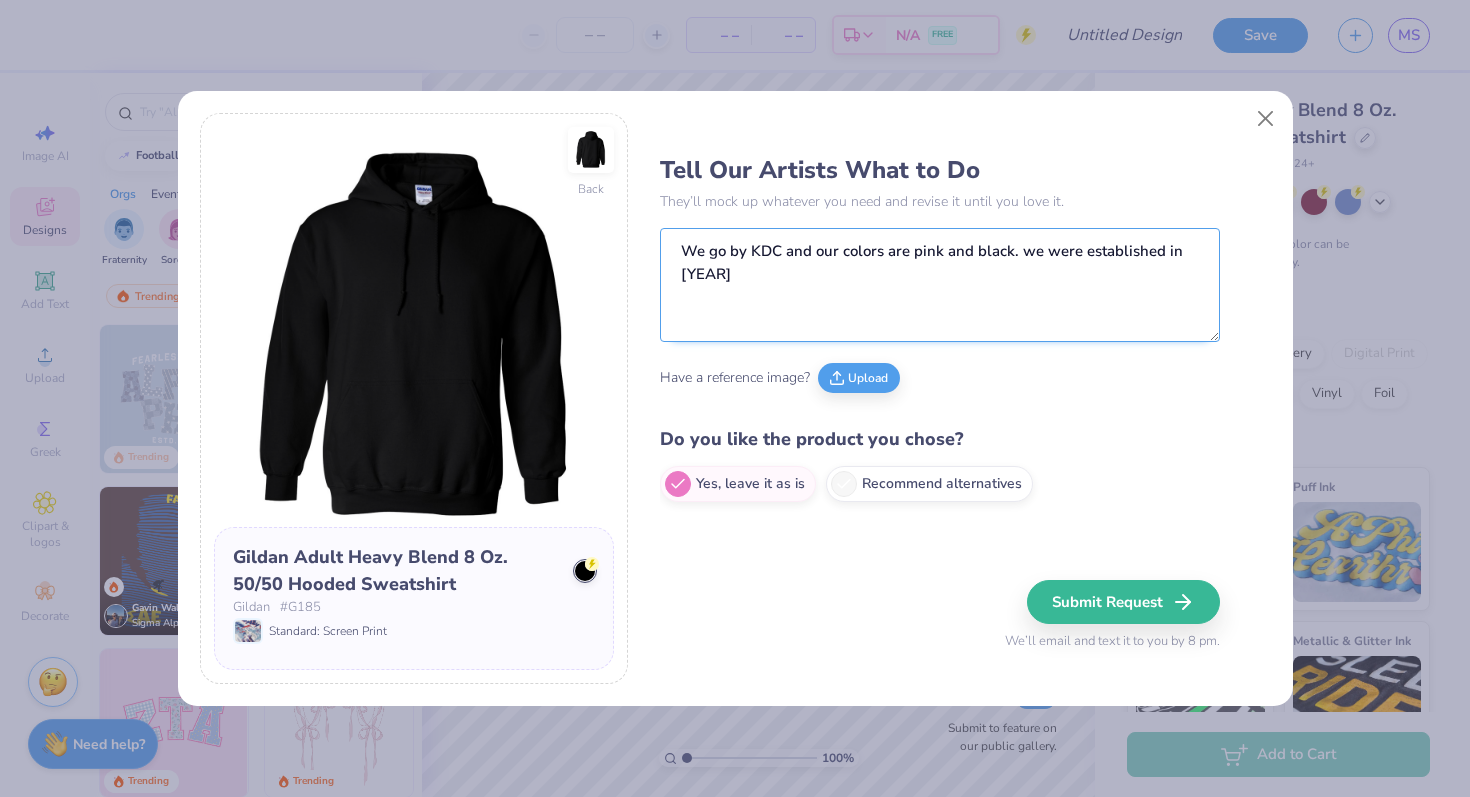click on "We go by KDC and our colors are pink and black. we were established in [YEAR]" at bounding box center [940, 285] 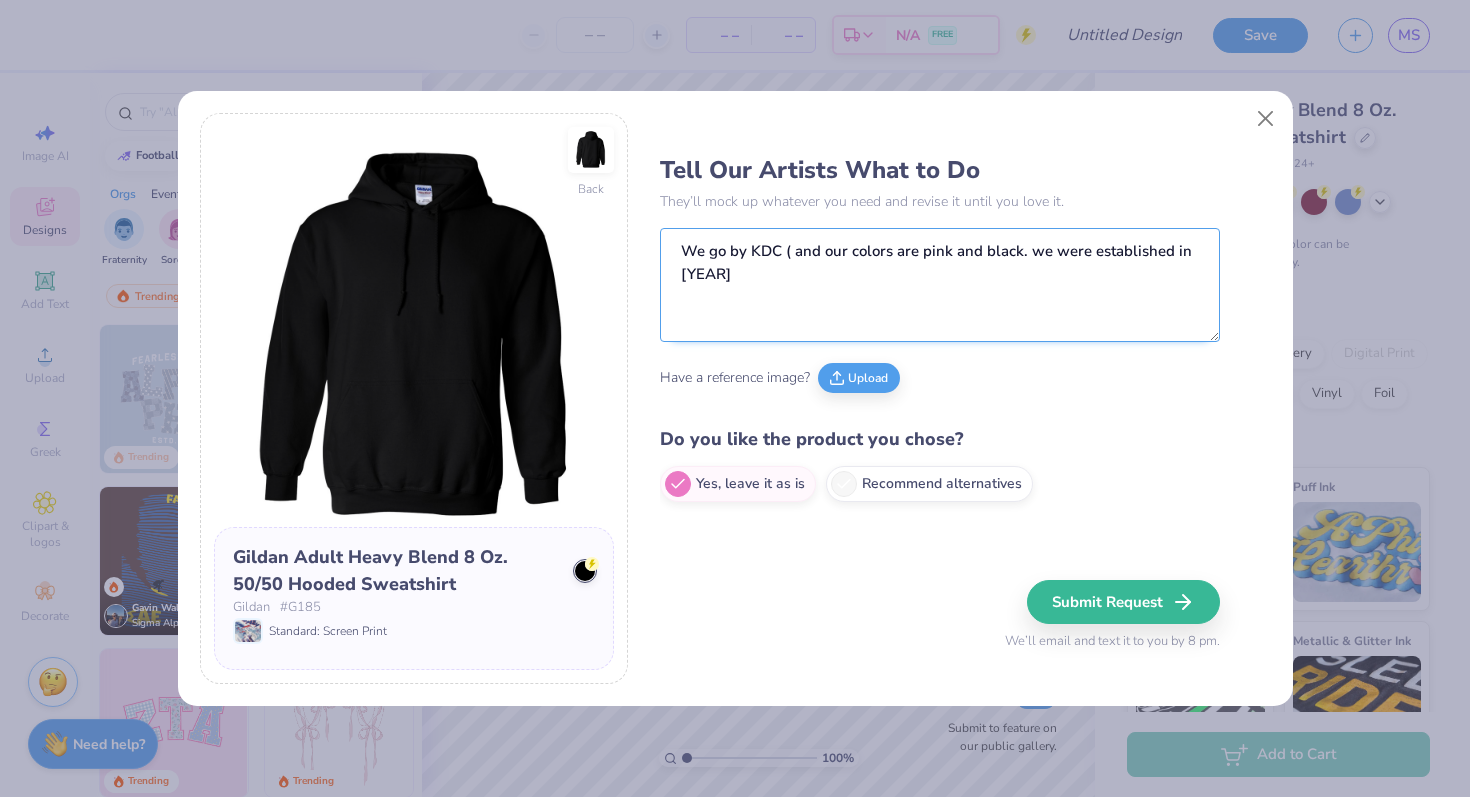 paste on "[COMPANY]" 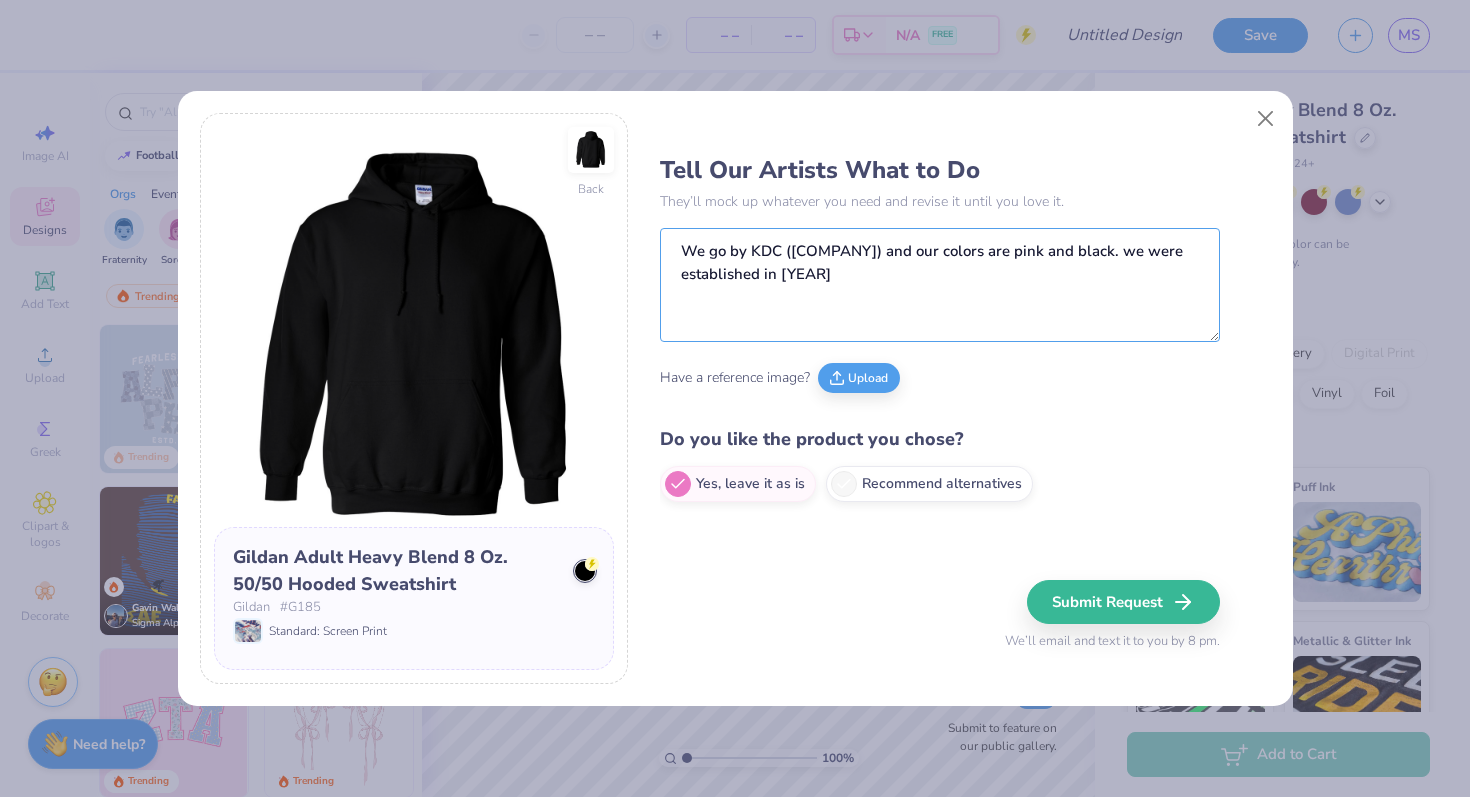 type on "We go by KDC ([COMPANY]) and our colors are pink and black. we were established in [YEAR]" 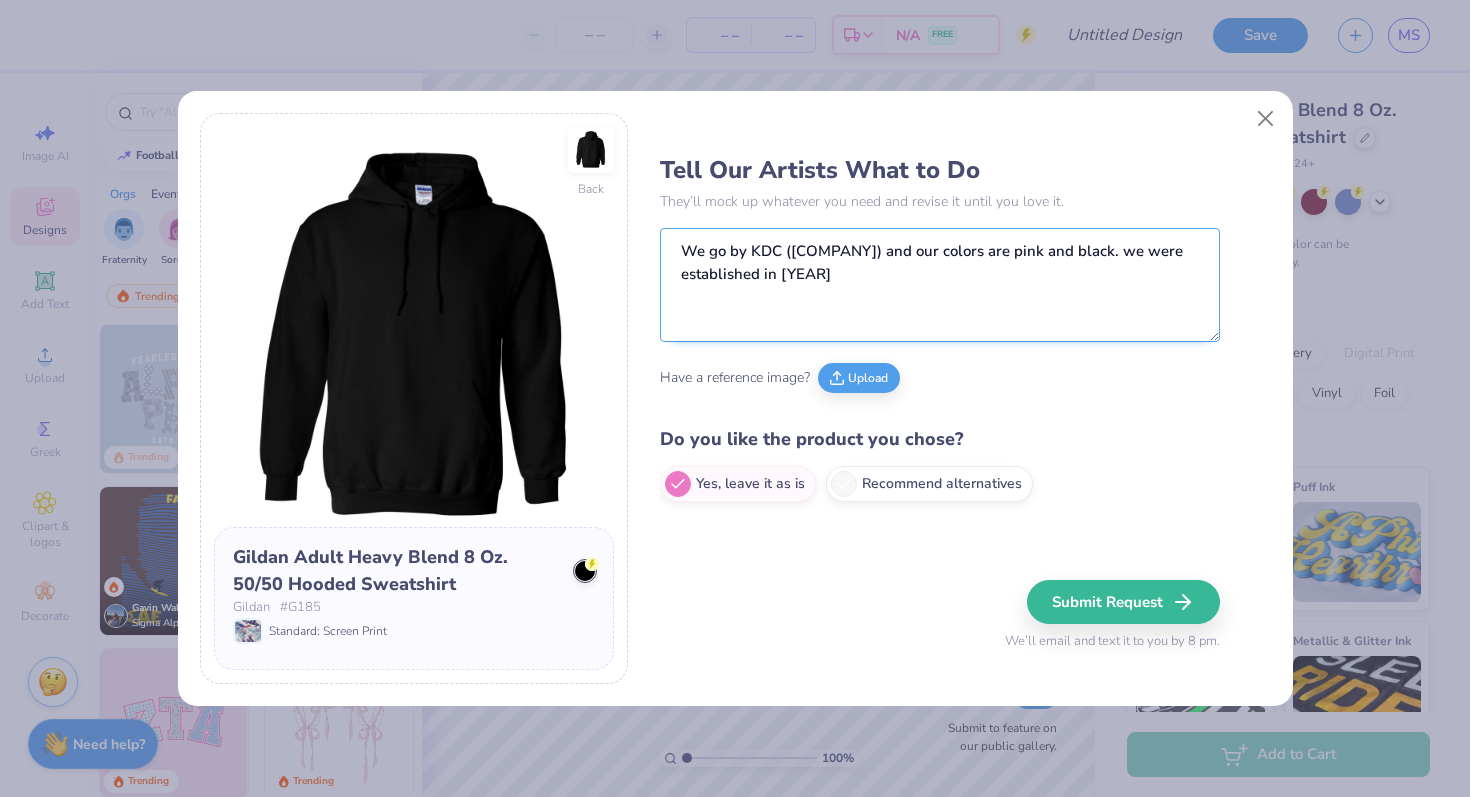 drag, startPoint x: 924, startPoint y: 274, endPoint x: 675, endPoint y: 251, distance: 250.06 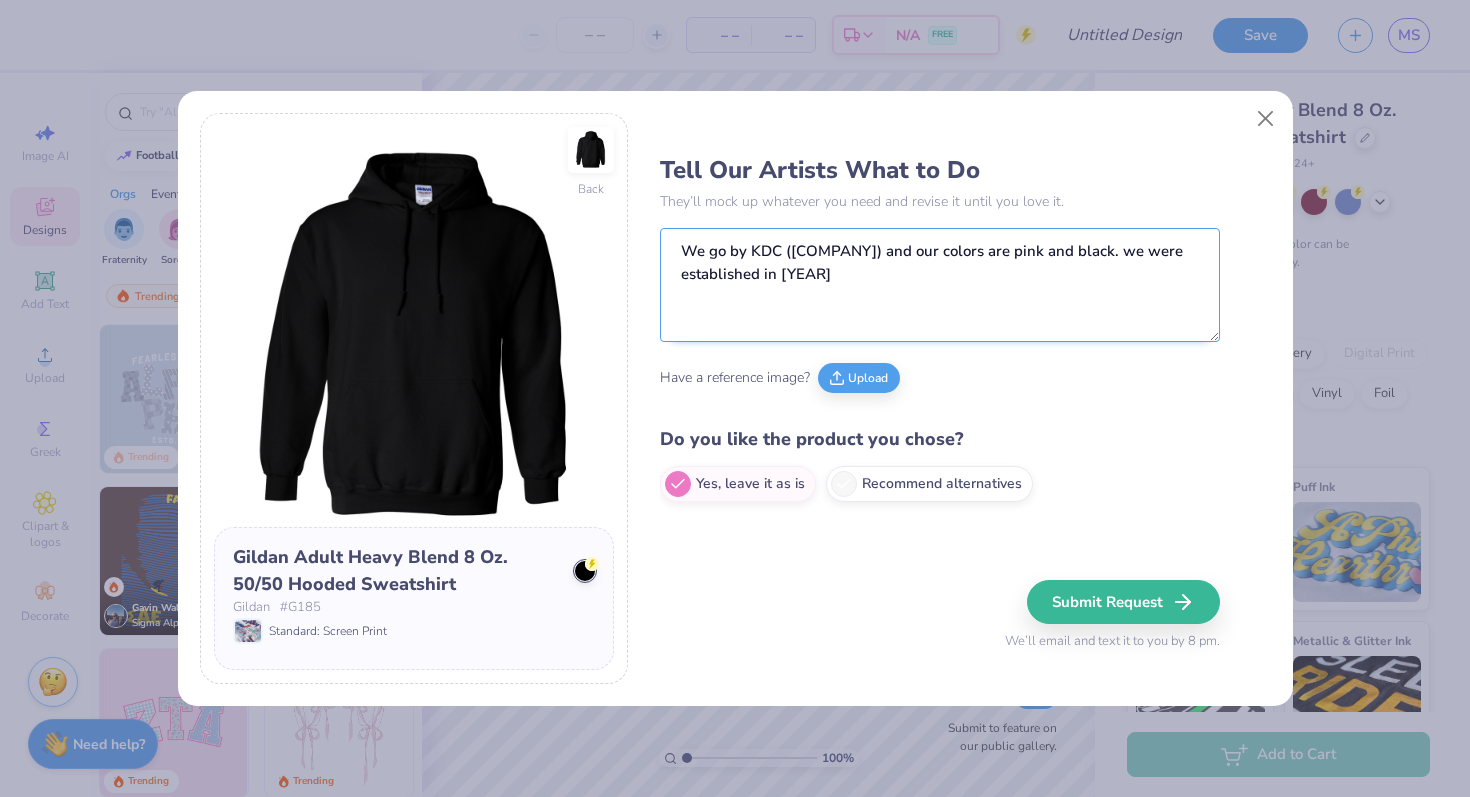 click on "We go by KDC ([COMPANY]) and our colors are pink and black. we were established in [YEAR]" at bounding box center (940, 285) 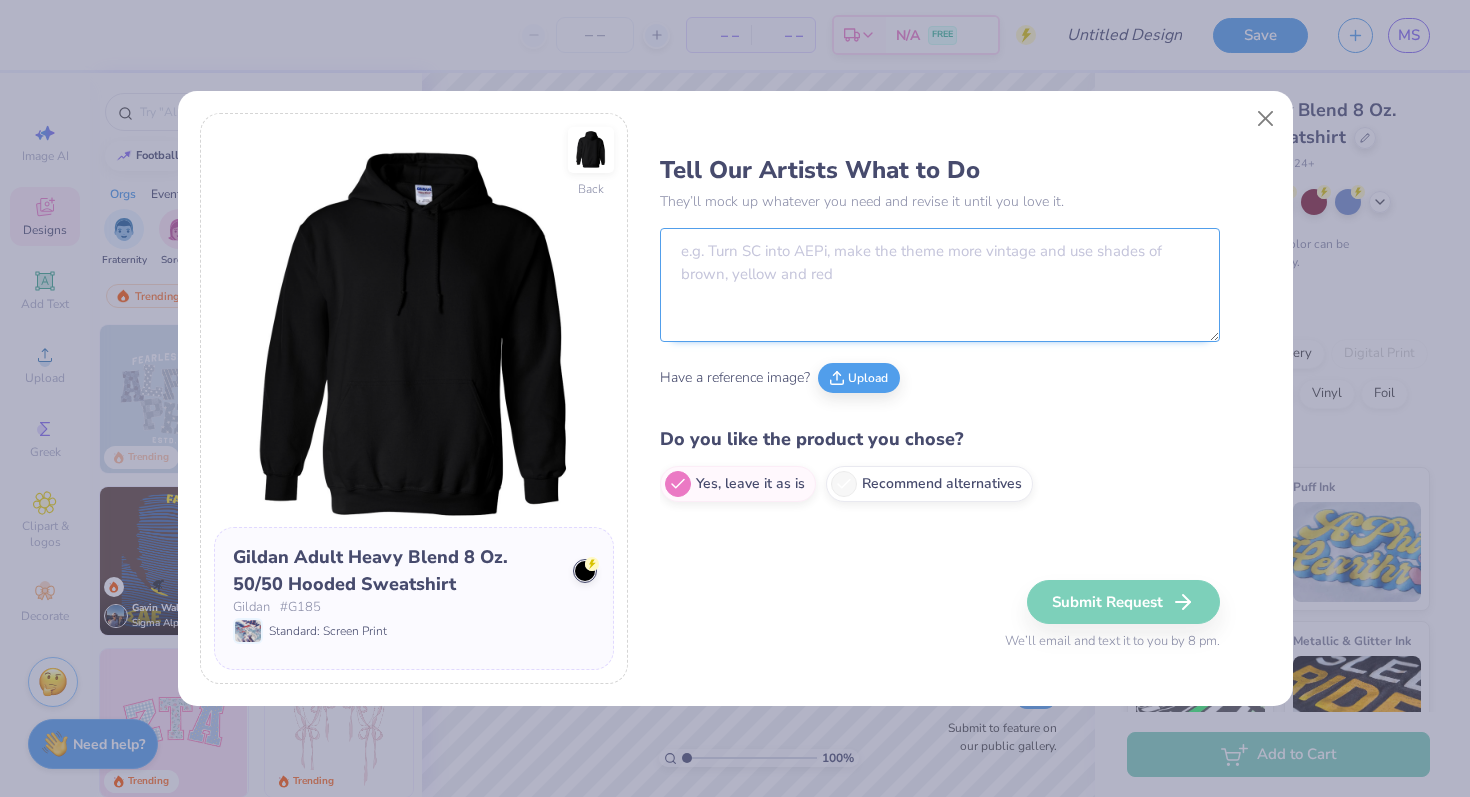 click at bounding box center [940, 285] 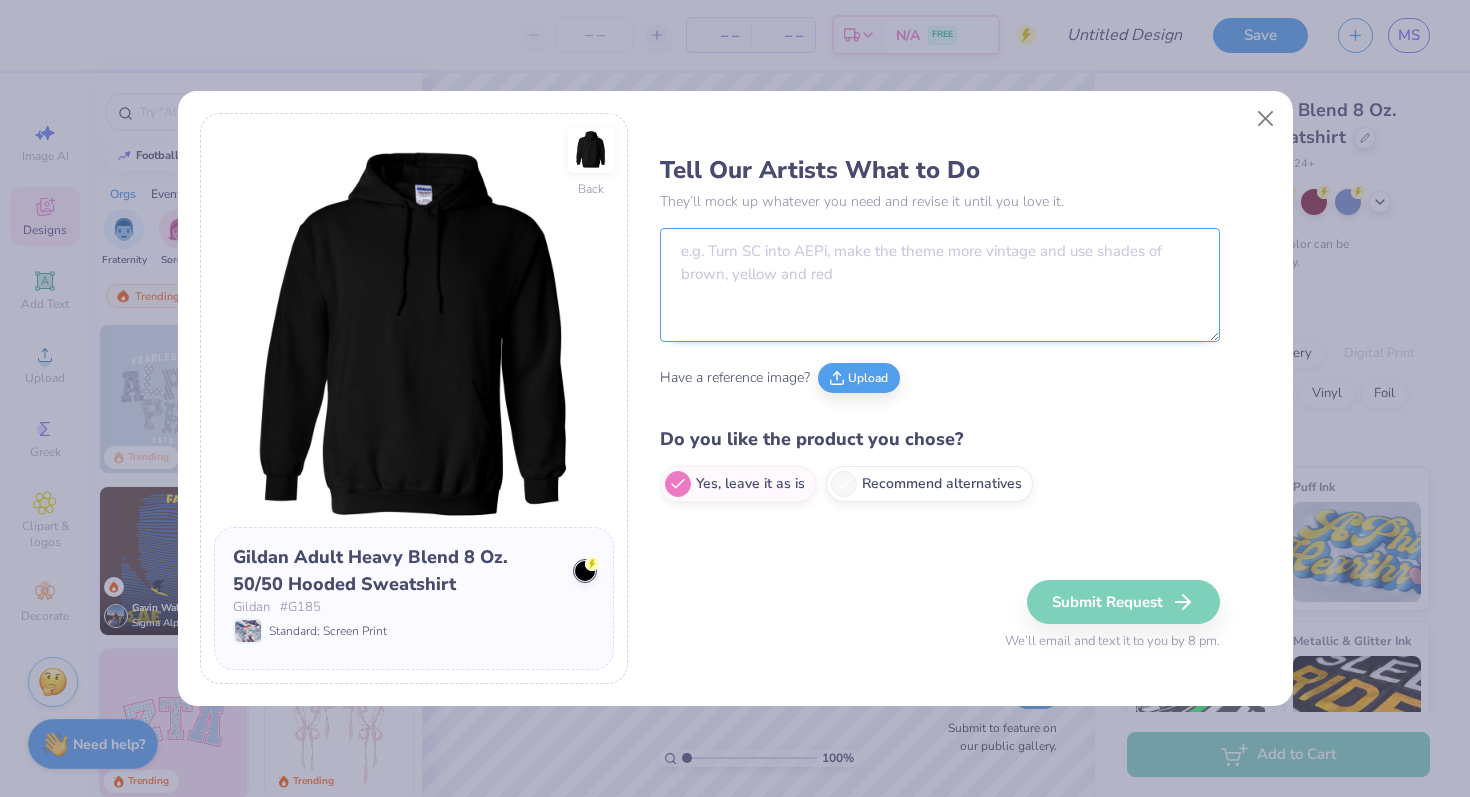 paste on "We go by KDC ([COMPANY]) and our colors are pink and black. We were established in [YEAR].
I’ve attached our logo — feel free to place it wherever you think it fits best! I’ve also included the inspo photo for reference." 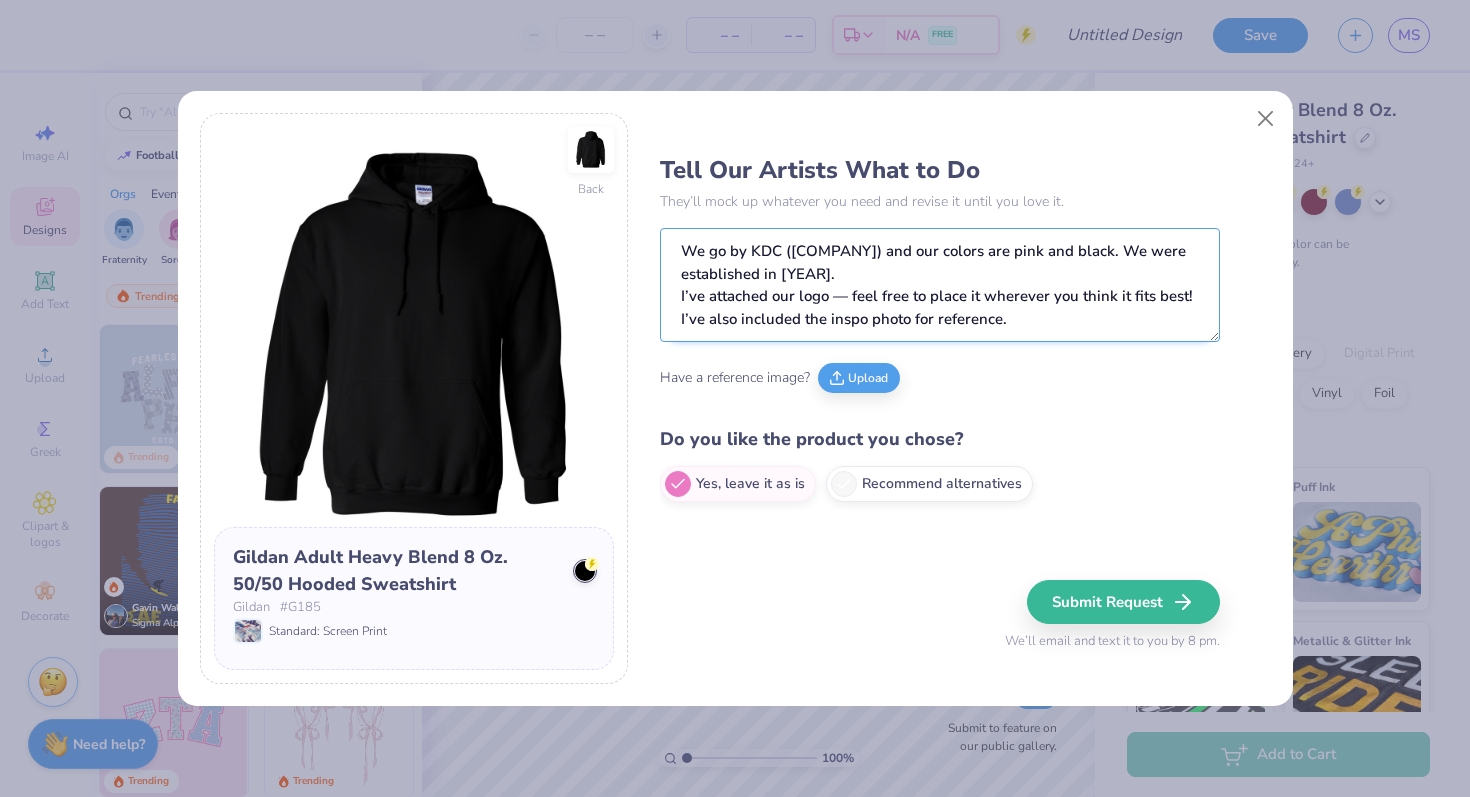click on "We go by KDC ([COMPANY]) and our colors are pink and black. We were established in [YEAR].
I’ve attached our logo — feel free to place it wherever you think it fits best! I’ve also included the inspo photo for reference." at bounding box center (940, 285) 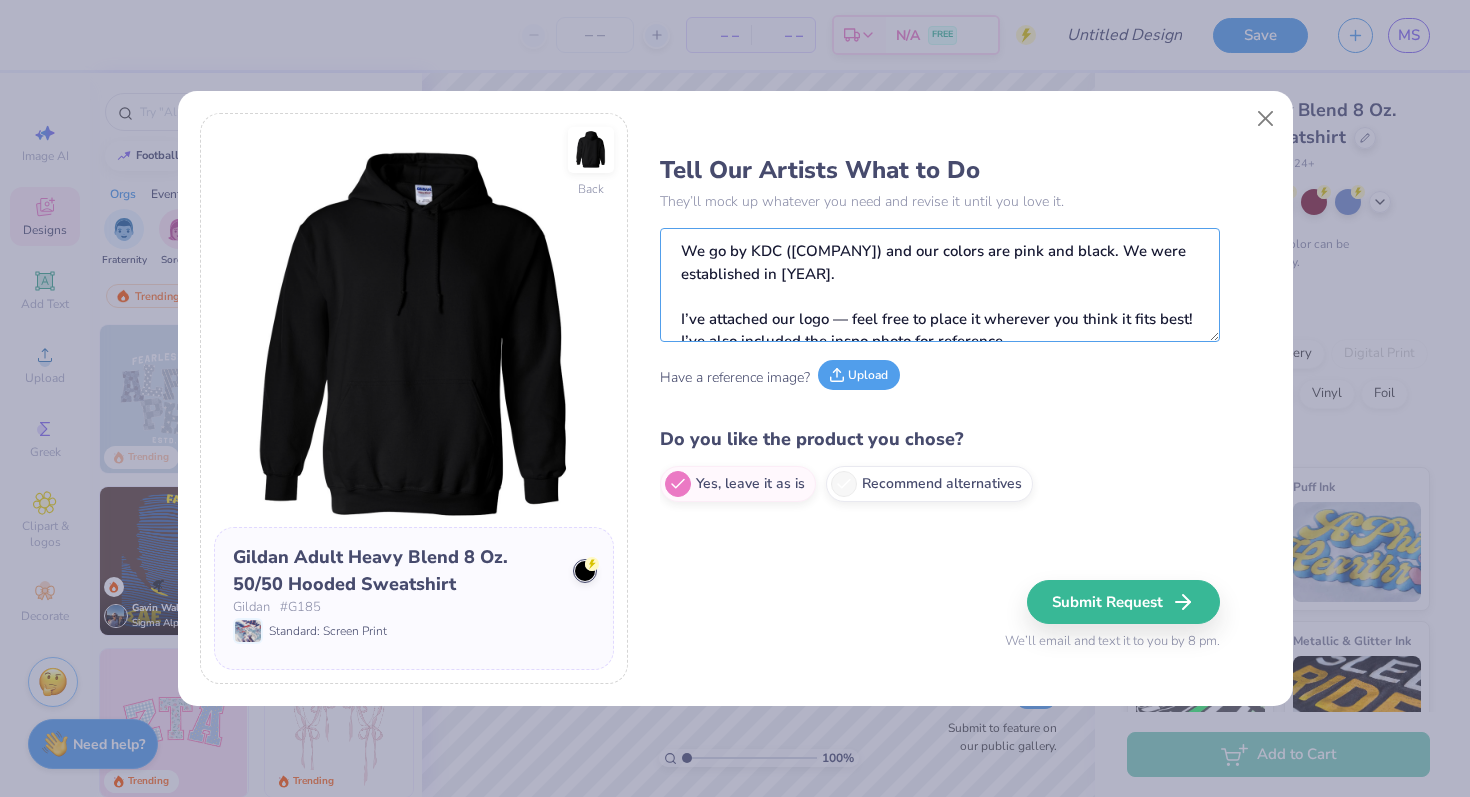 type on "We go by KDC ([COMPANY]) and our colors are pink and black. We were established in [YEAR].
I’ve attached our logo — feel free to place it wherever you think it fits best! I’ve also included the inspo photo for reference." 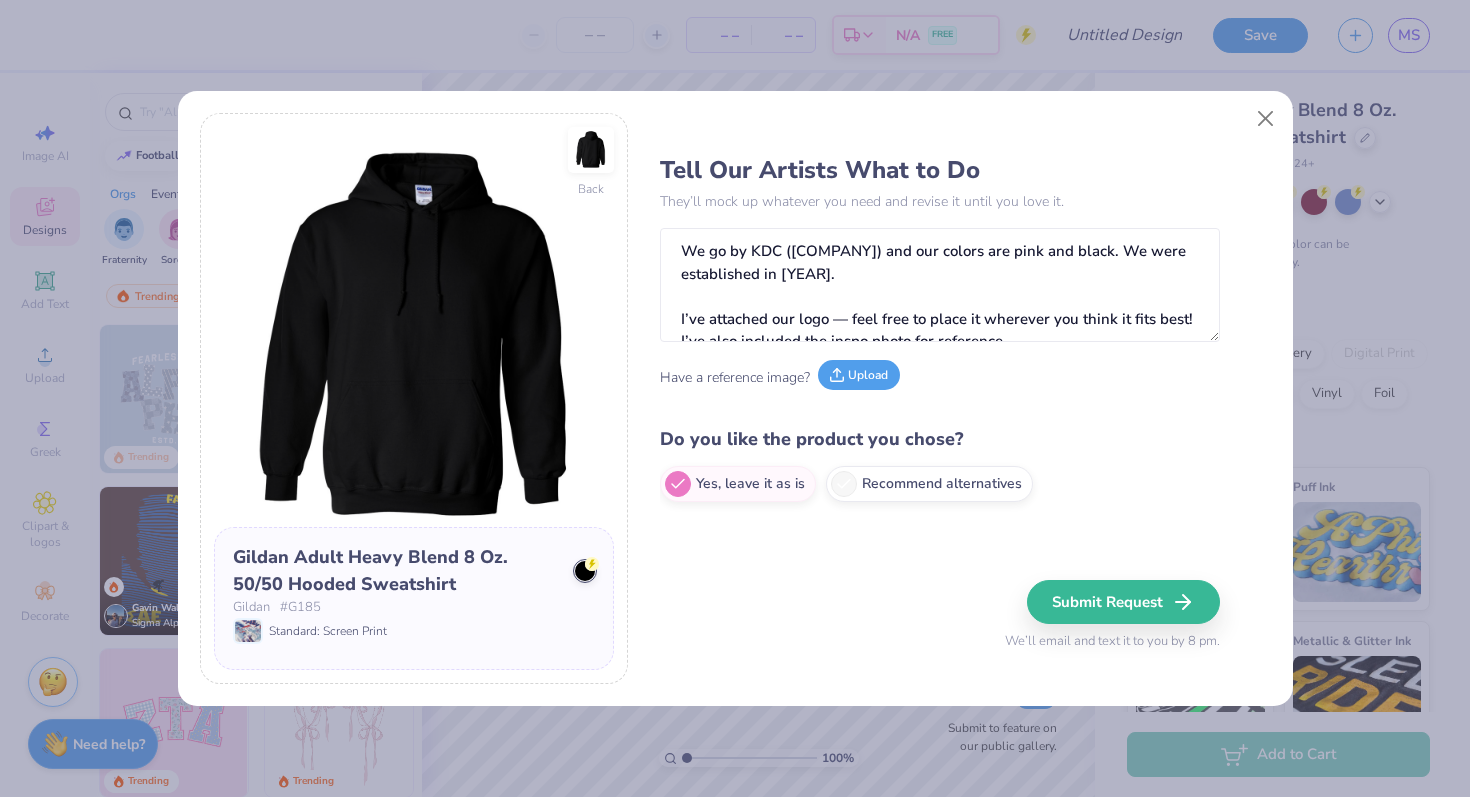 click on "Upload" at bounding box center (859, 375) 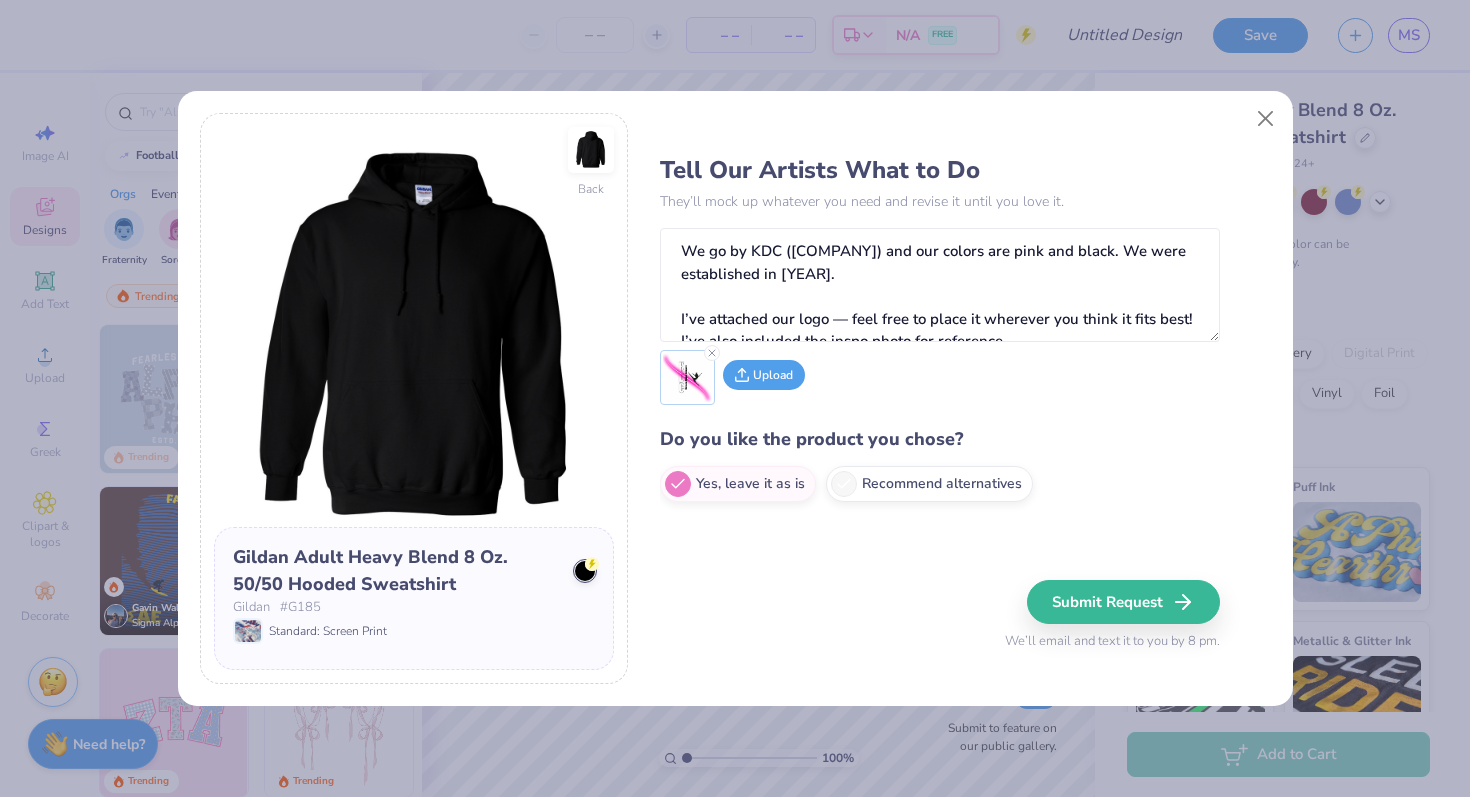 click on "Upload" at bounding box center (764, 375) 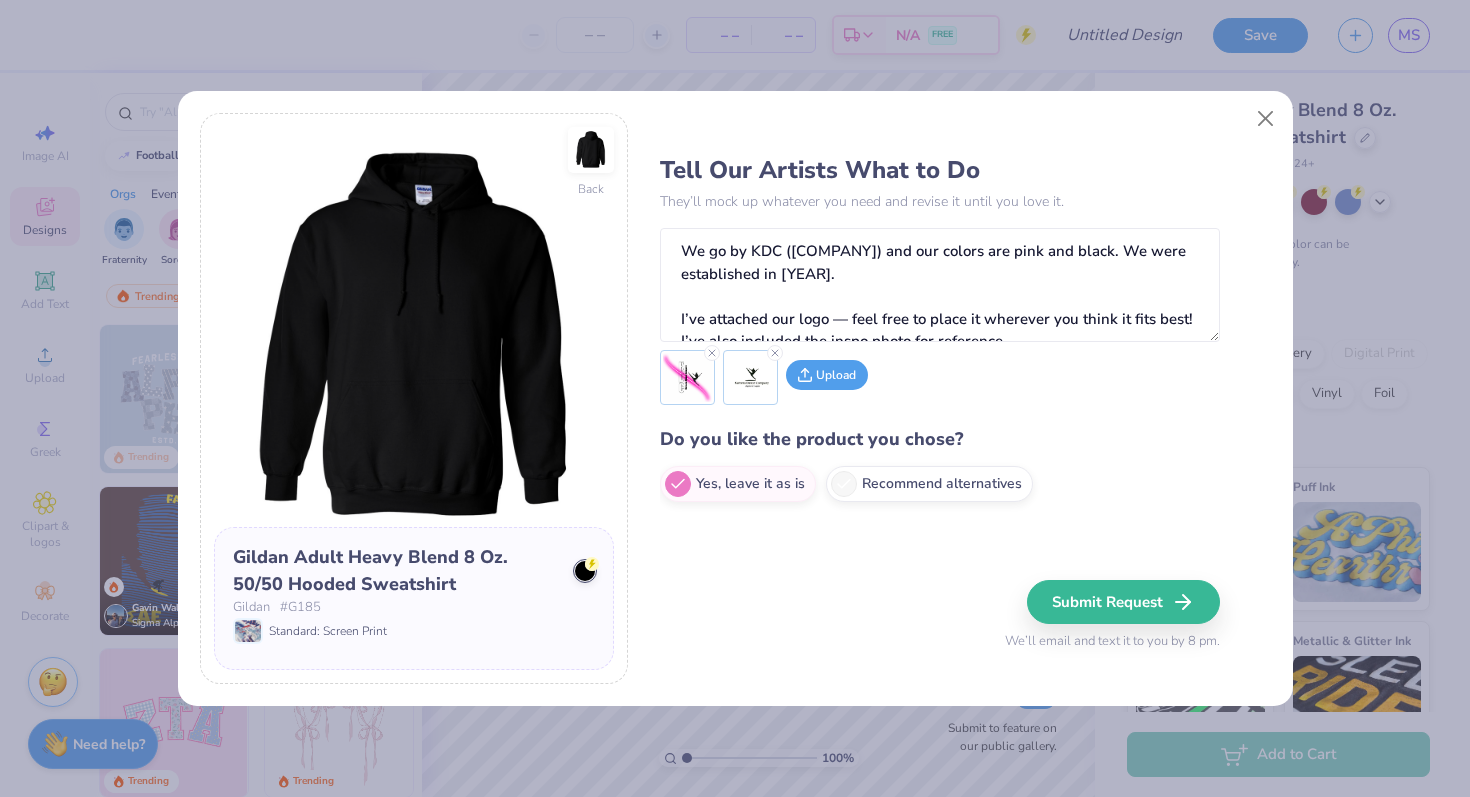 click on "Upload" at bounding box center [827, 375] 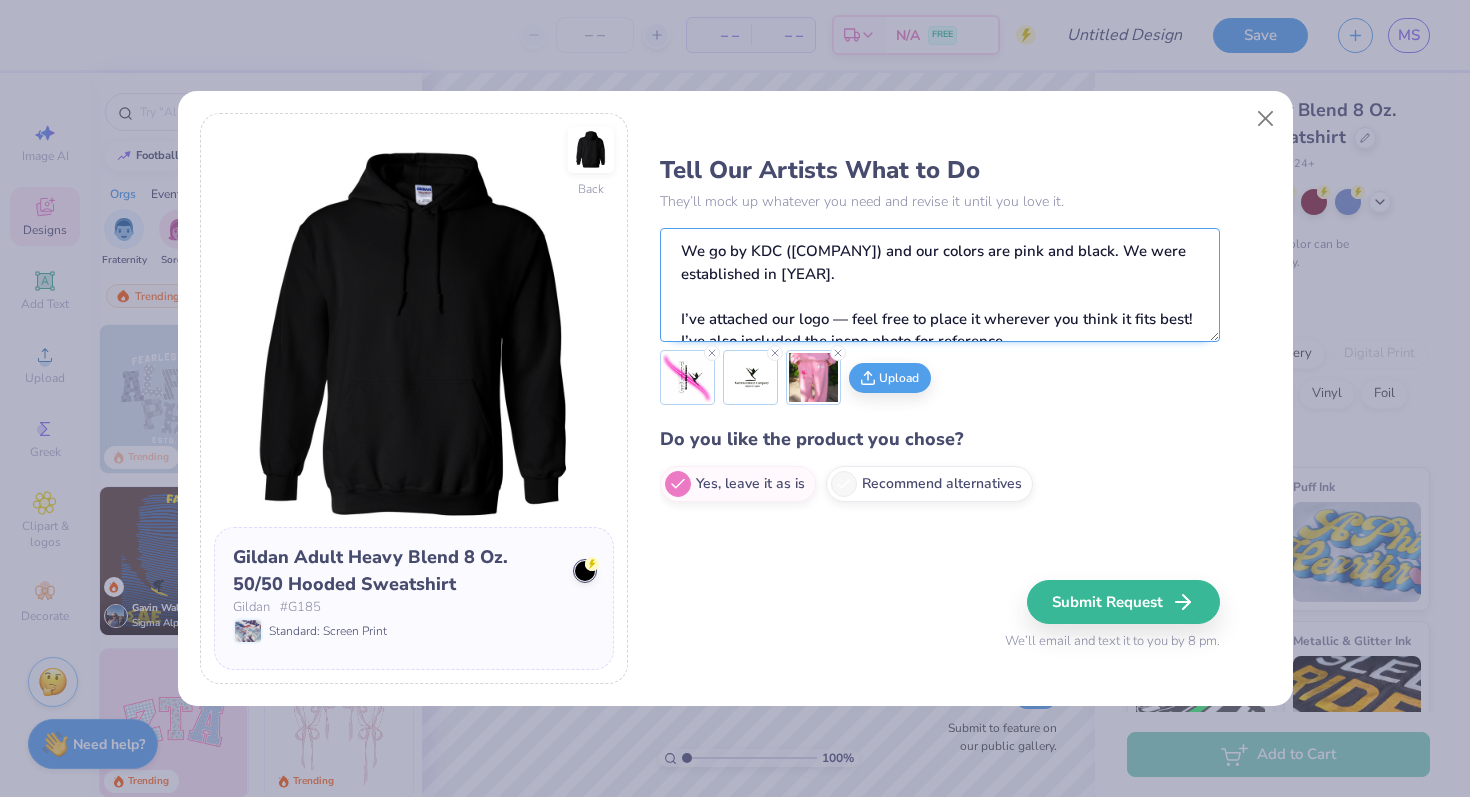 click on "We go by KDC ([COMPANY]) and our colors are pink and black. We were established in [YEAR].
I’ve attached our logo — feel free to place it wherever you think it fits best! I’ve also included the inspo photo for reference." at bounding box center [940, 285] 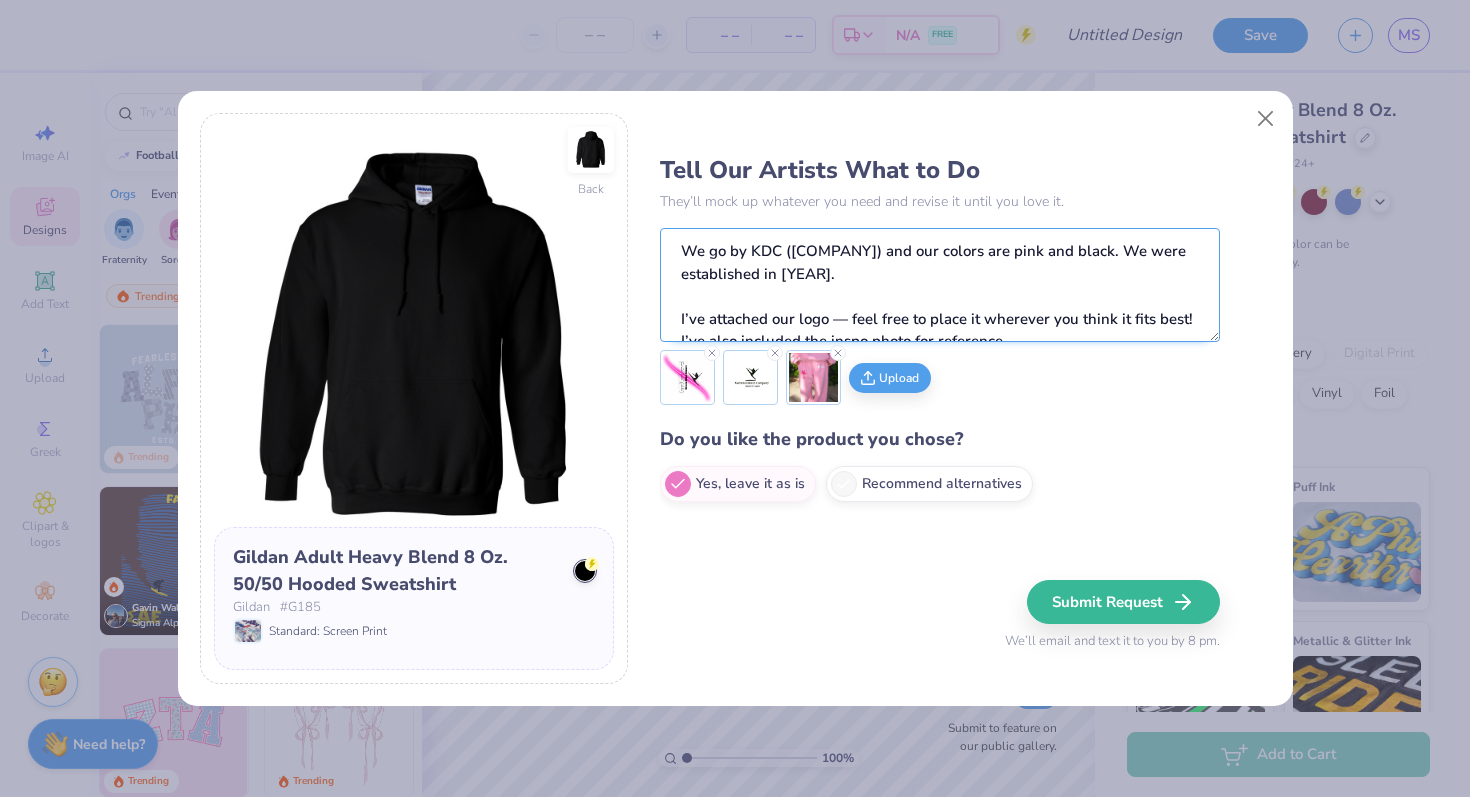 click on "We go by KDC ([COMPANY]) and our colors are pink and black. We were established in [YEAR].
I’ve attached our logo — feel free to place it wherever you think it fits best! I’ve also included the inspo photo for reference." at bounding box center (940, 285) 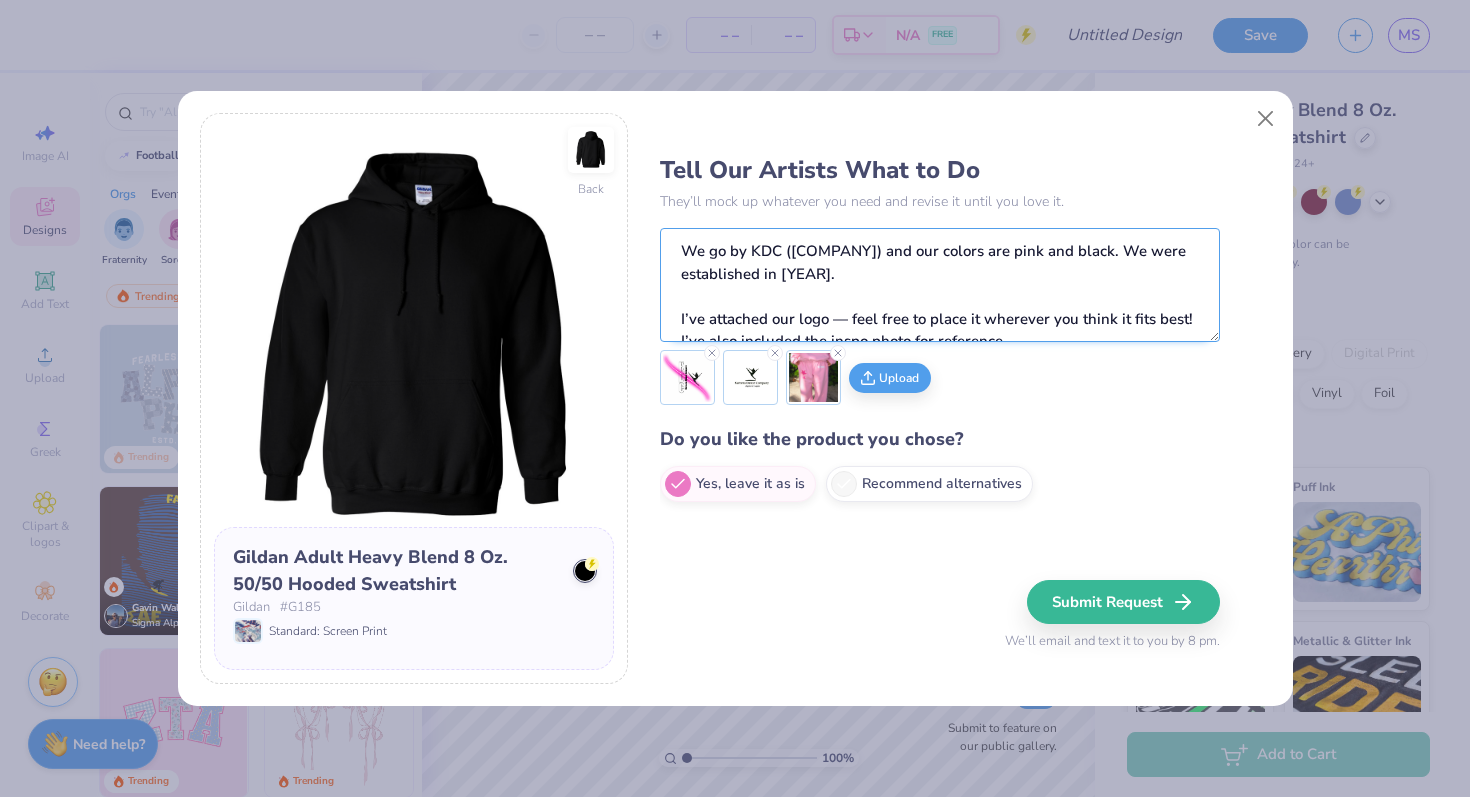 click on "We go by KDC ([COMPANY]) and our colors are pink and black. We were established in [YEAR].
I’ve attached our logo — feel free to place it wherever you think it fits best! I’ve also included the inspo photo for reference." at bounding box center [940, 285] 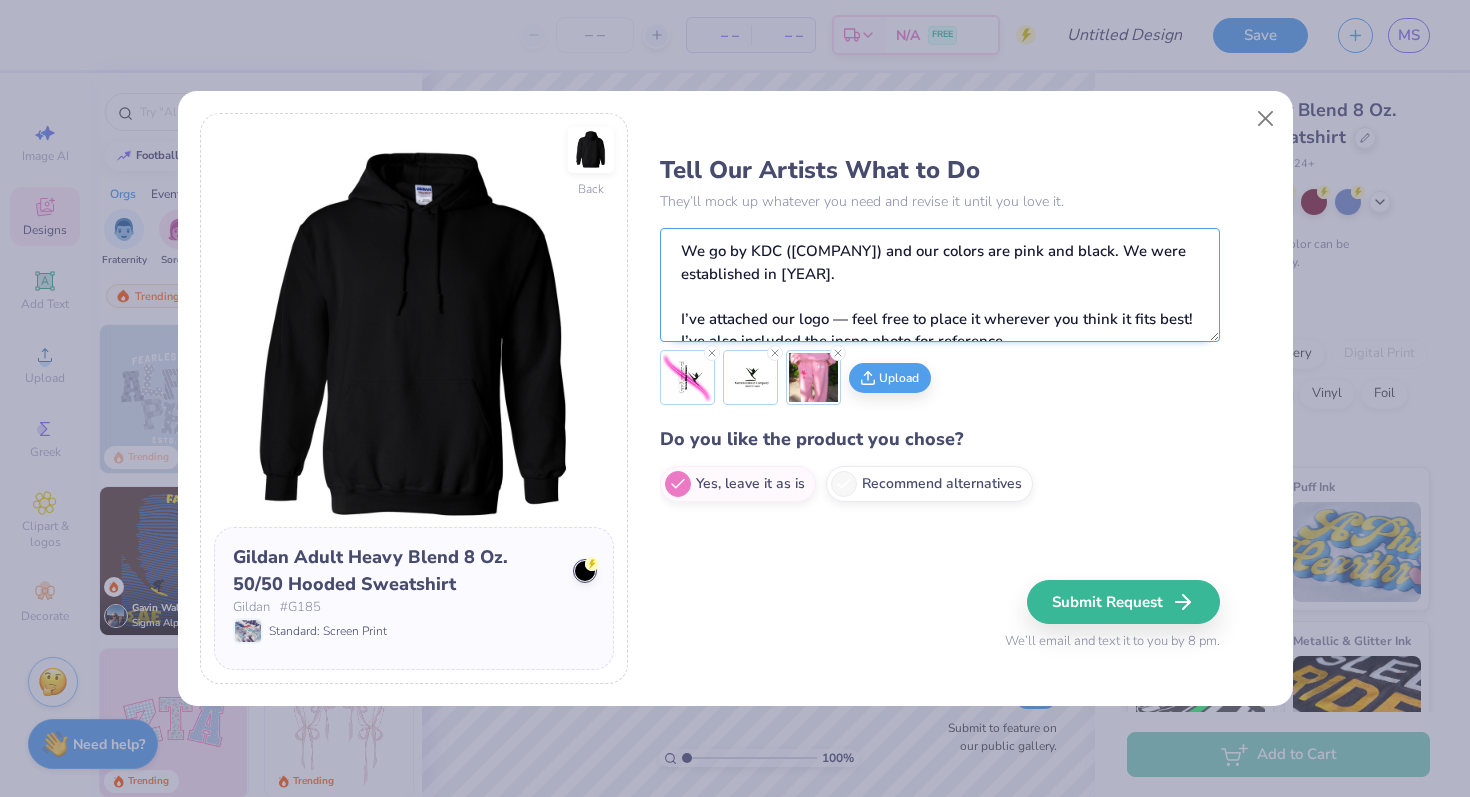 click on "We go by KDC ([COMPANY]) and our colors are pink and black. We were established in [YEAR].
I’ve attached our logo — feel free to place it wherever you think it fits best! I’ve also included the inspo photo for reference." at bounding box center (940, 285) 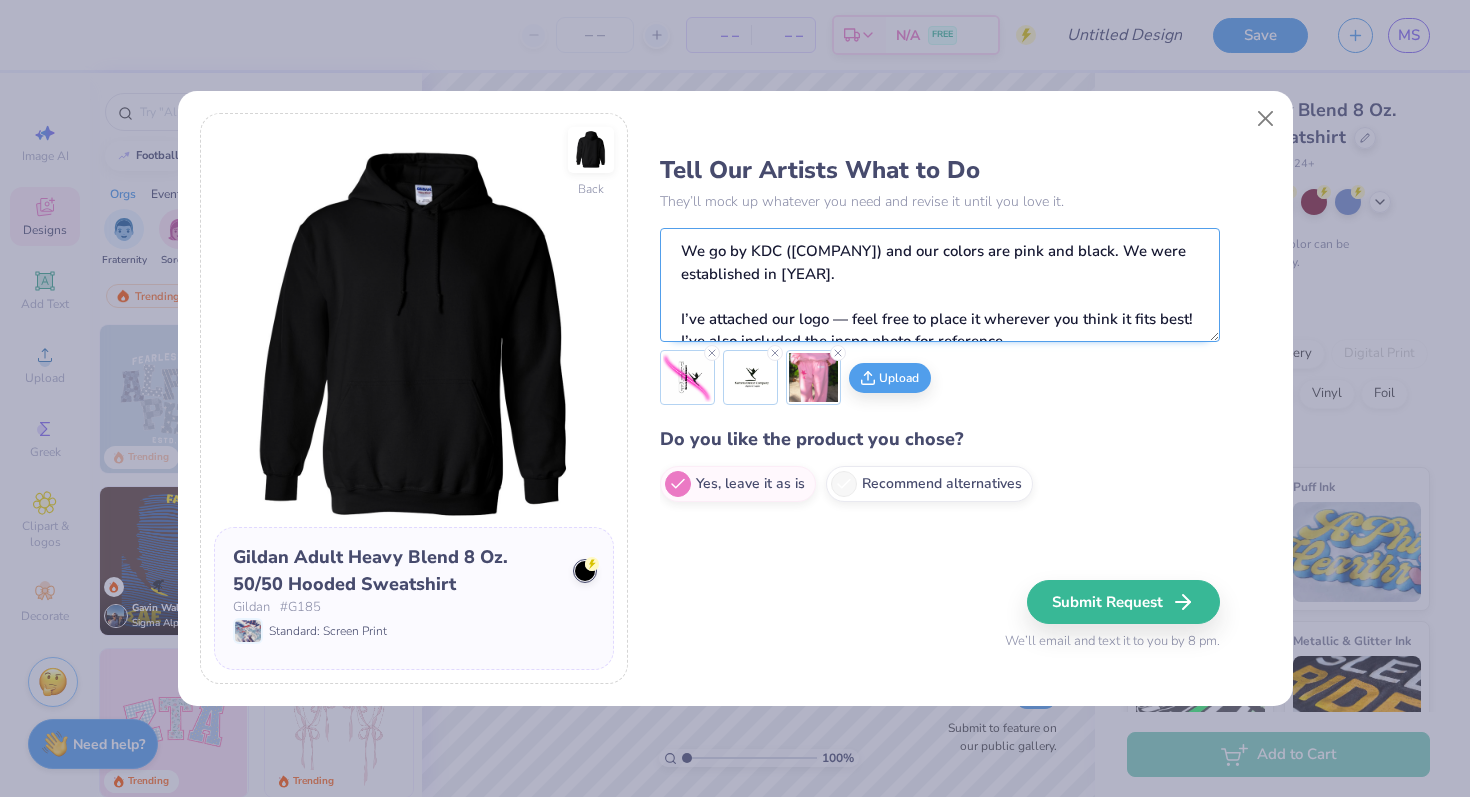 click on "We go by KDC ([COMPANY]) and our colors are pink and black. We were established in [YEAR].
I’ve attached our logo — feel free to place it wherever you think it fits best! I’ve also included the inspo photo for reference." at bounding box center [940, 285] 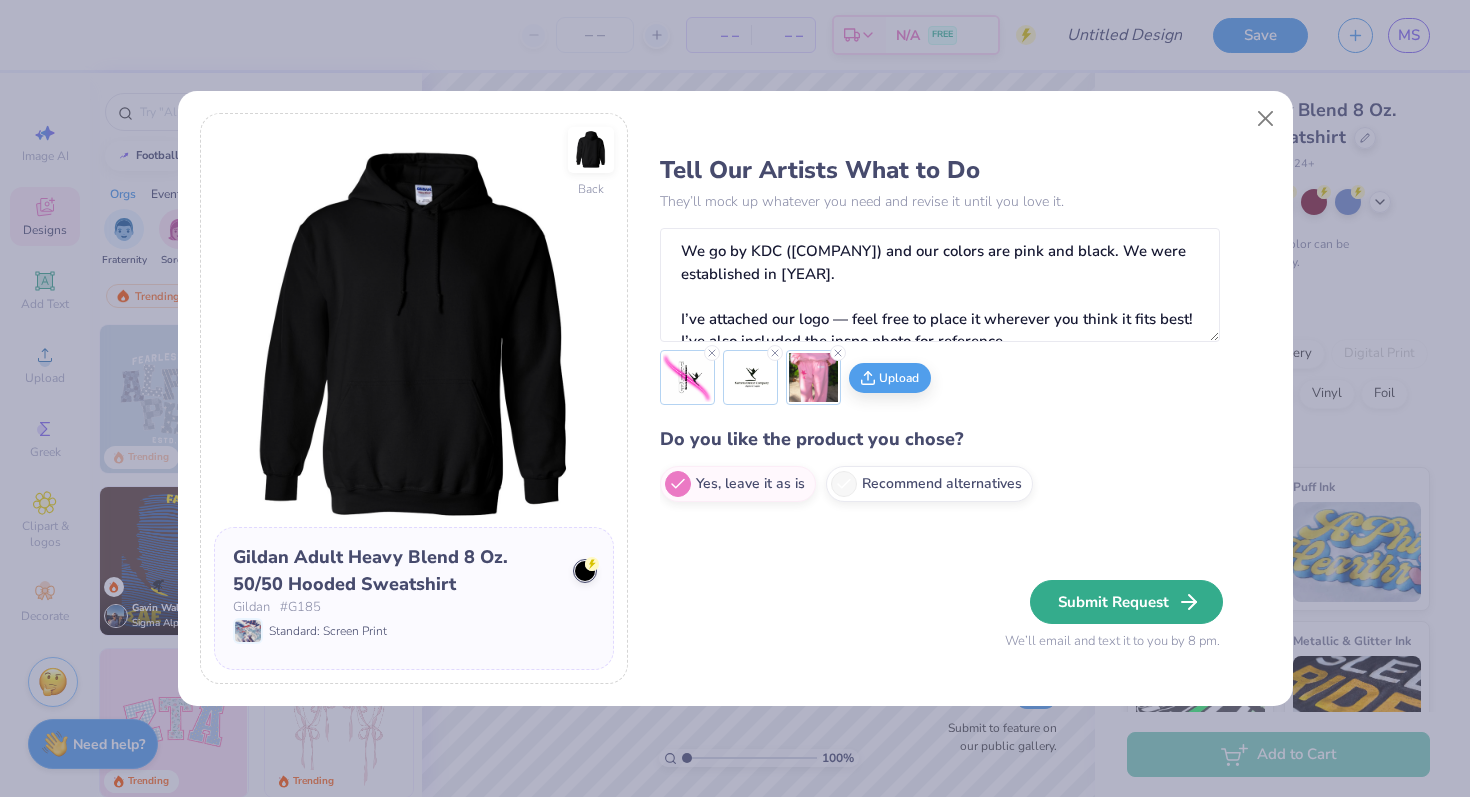click on "Submit Request" at bounding box center (1126, 602) 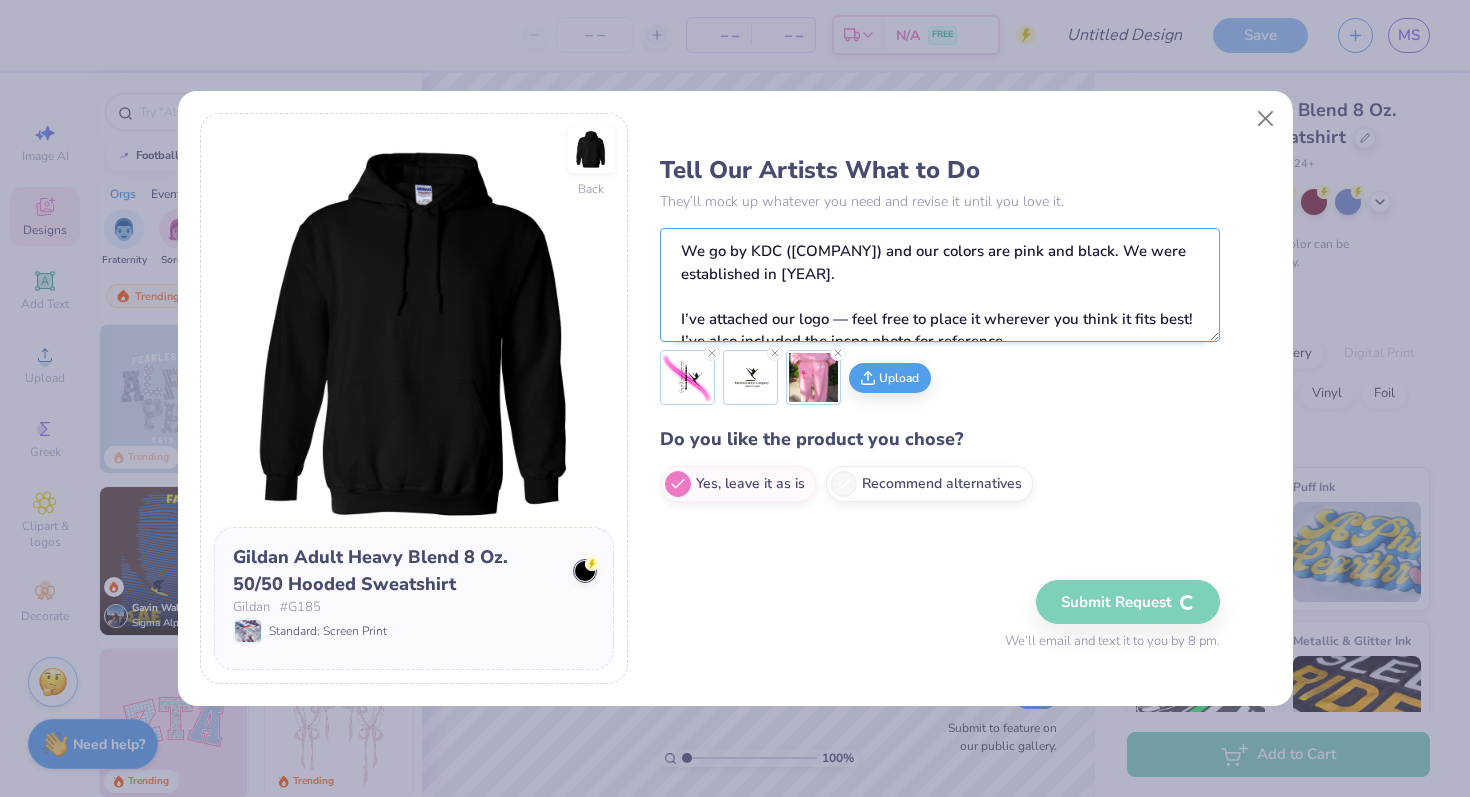 type 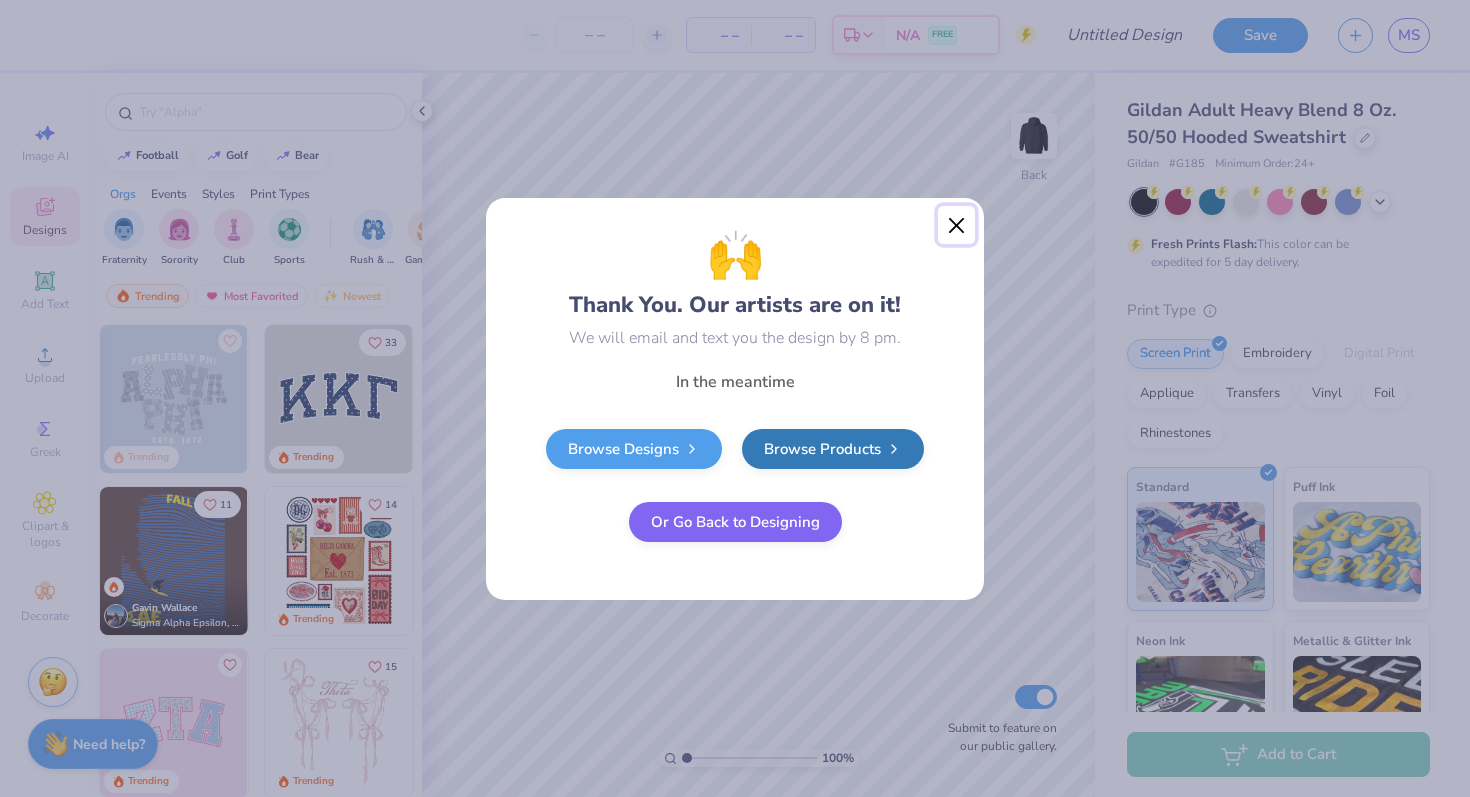 click at bounding box center (957, 225) 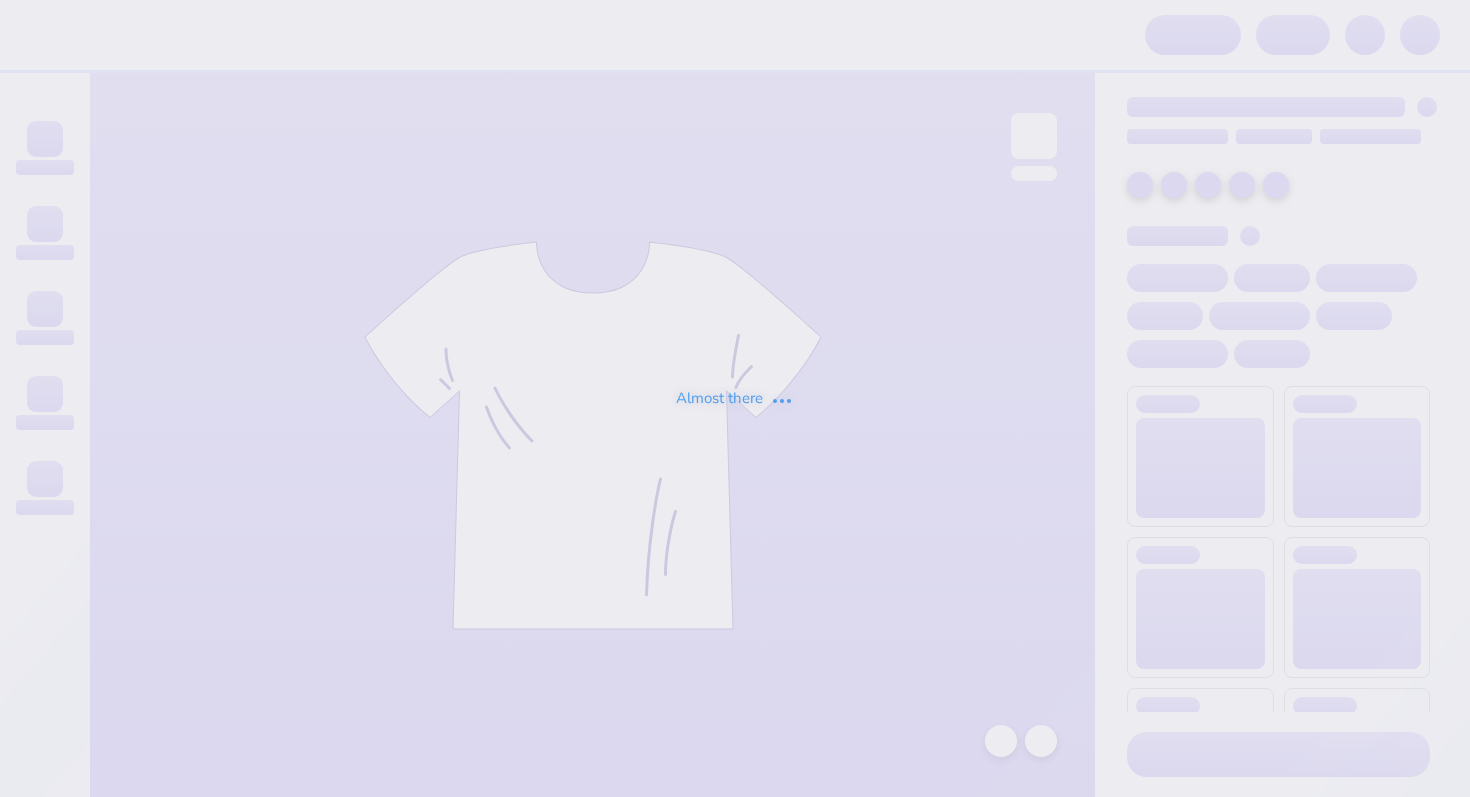 scroll, scrollTop: 0, scrollLeft: 0, axis: both 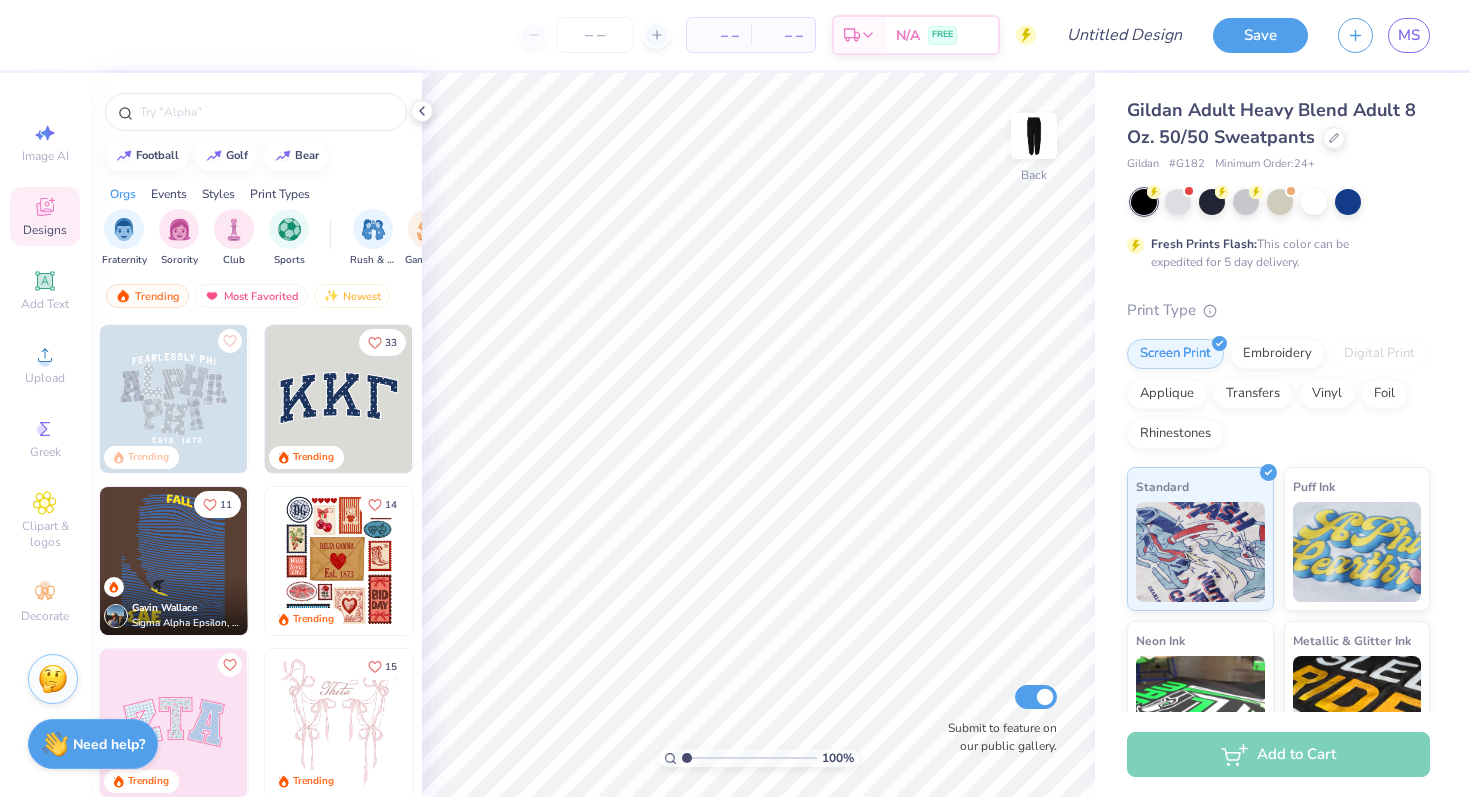click at bounding box center [53, 679] 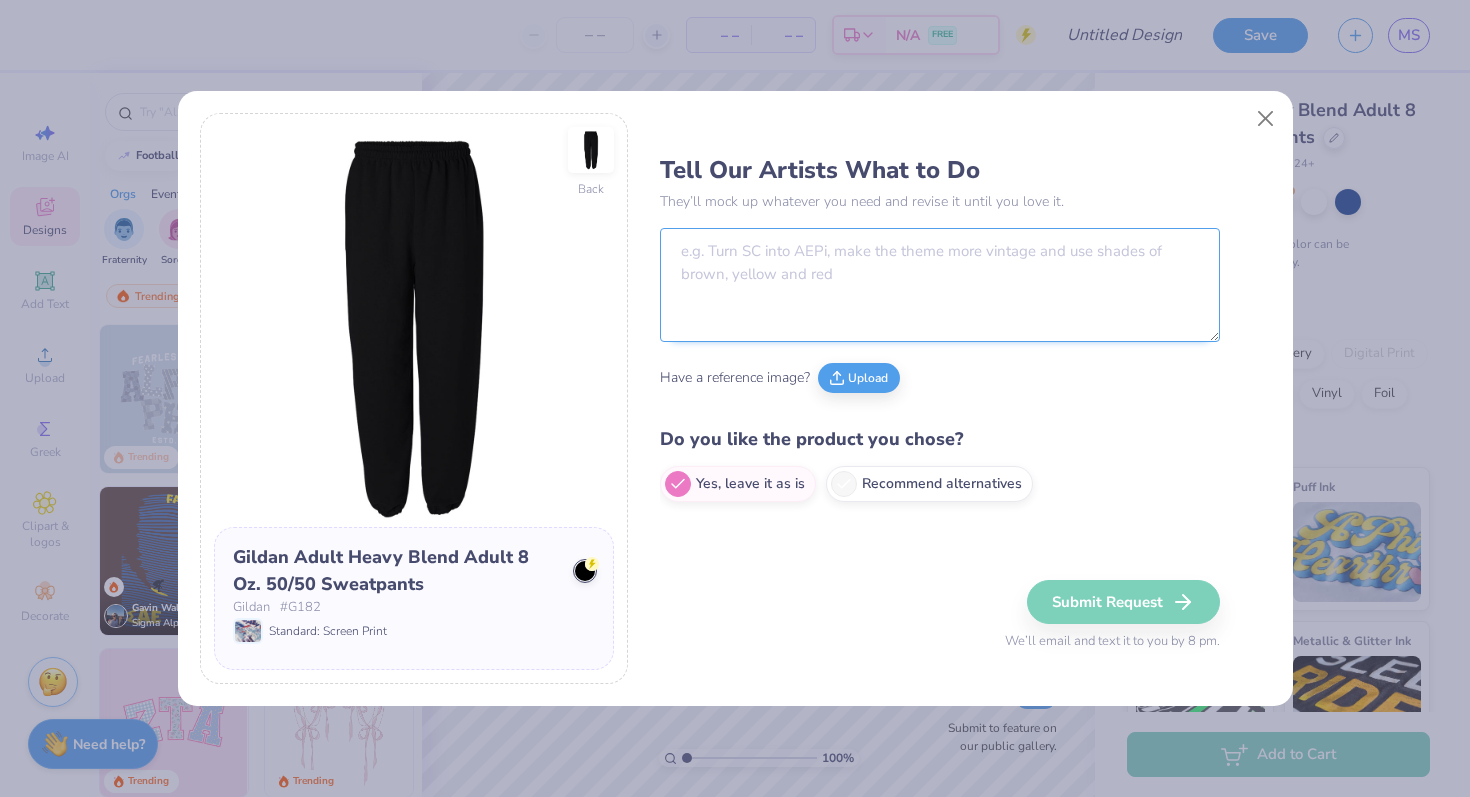 click at bounding box center (940, 285) 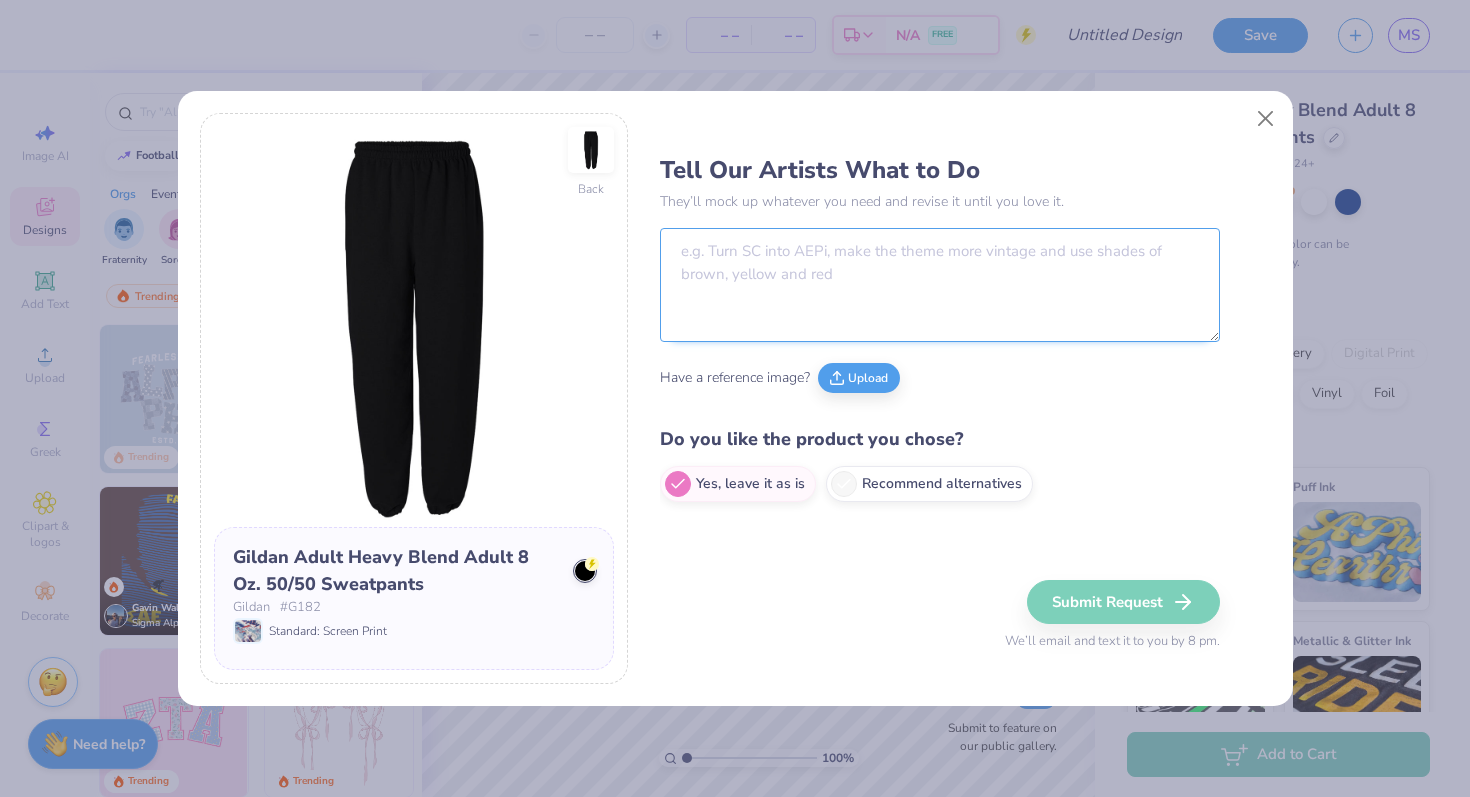paste on "We go by KDC ([COMPANY]) and our colors are pink and black. We were established in [YEAR].
I’ve attached our logo — feel free to place it wherever you think it fits best! I’ve also included the inspo photo for reference." 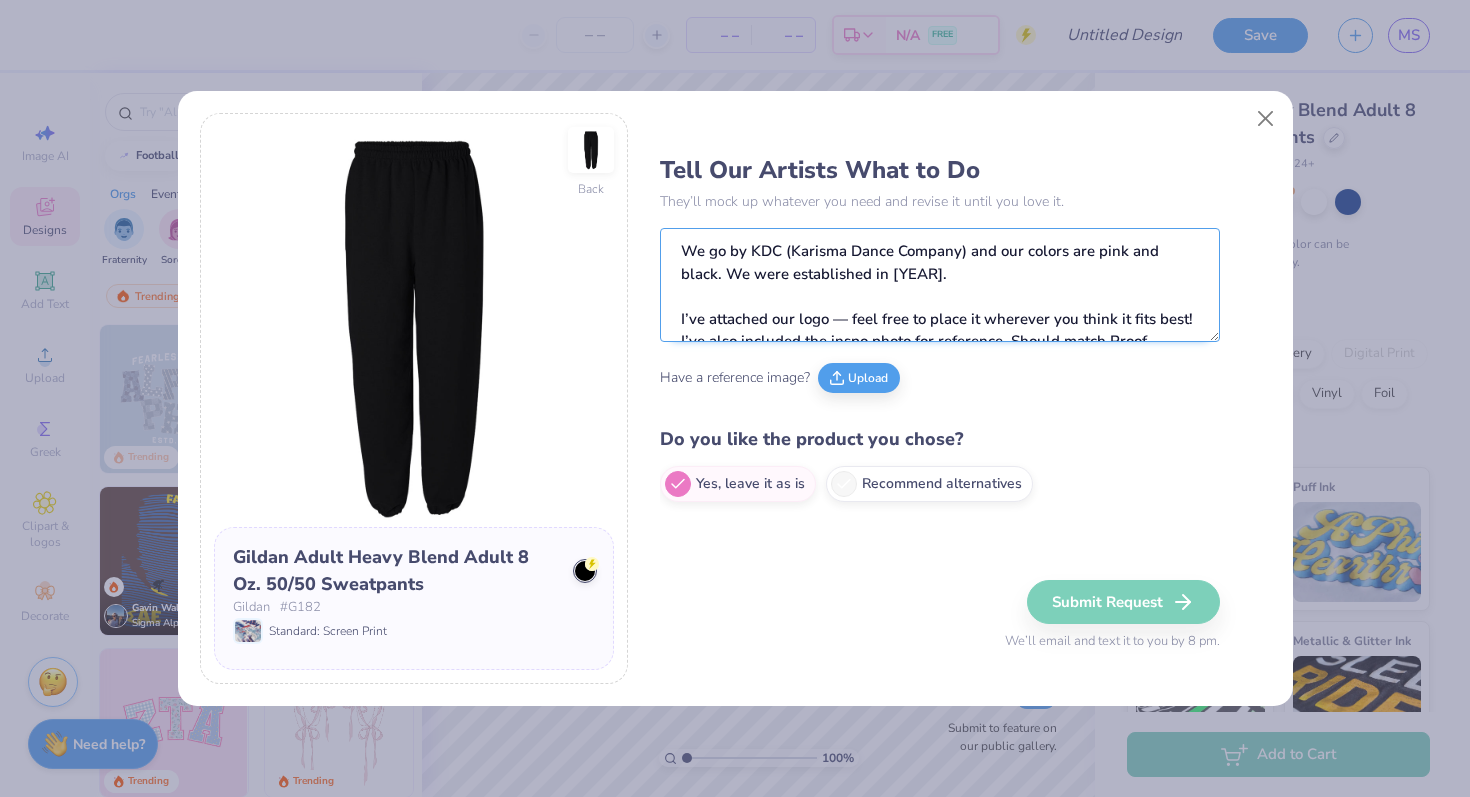 scroll, scrollTop: 11, scrollLeft: 0, axis: vertical 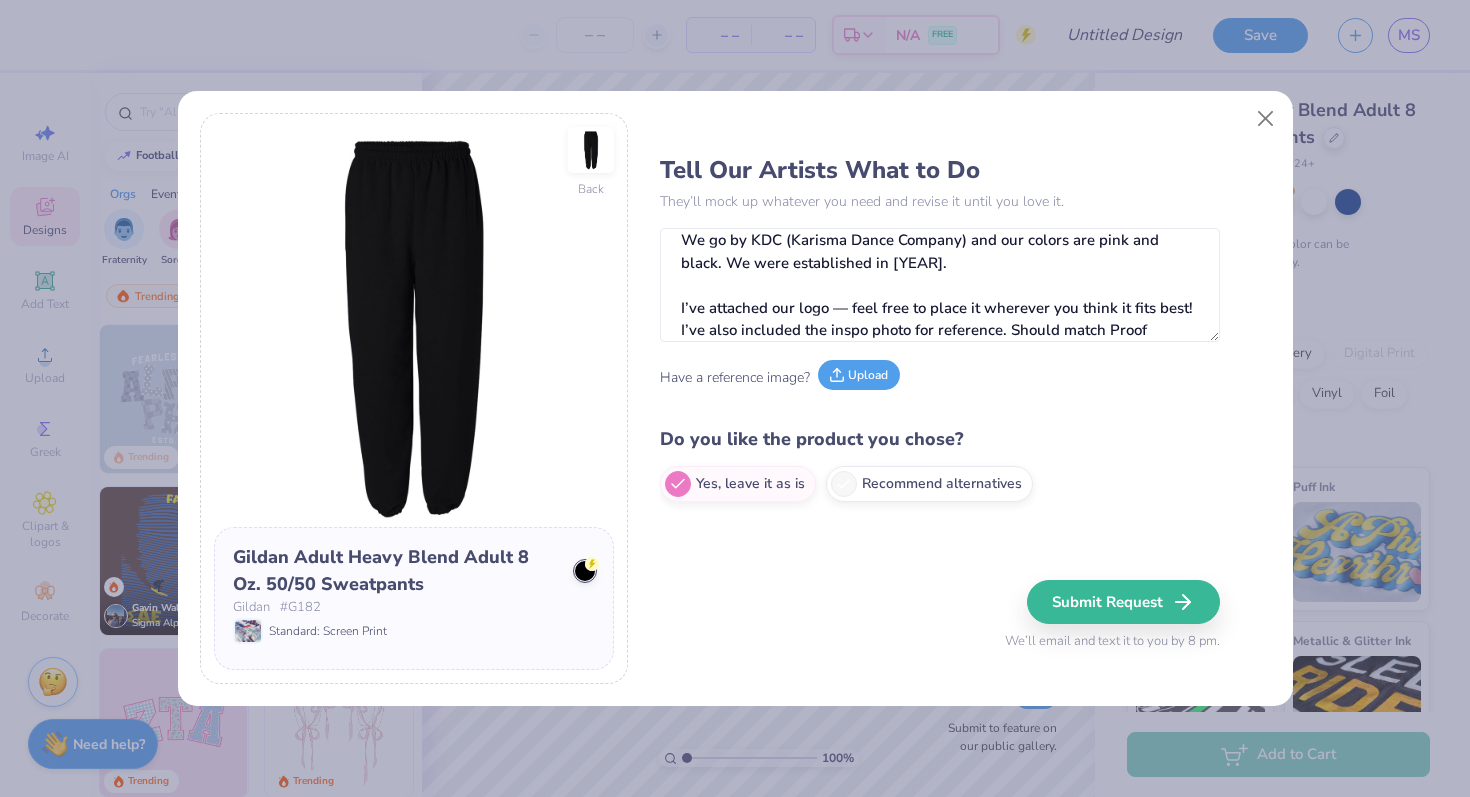click on "Upload" at bounding box center (859, 375) 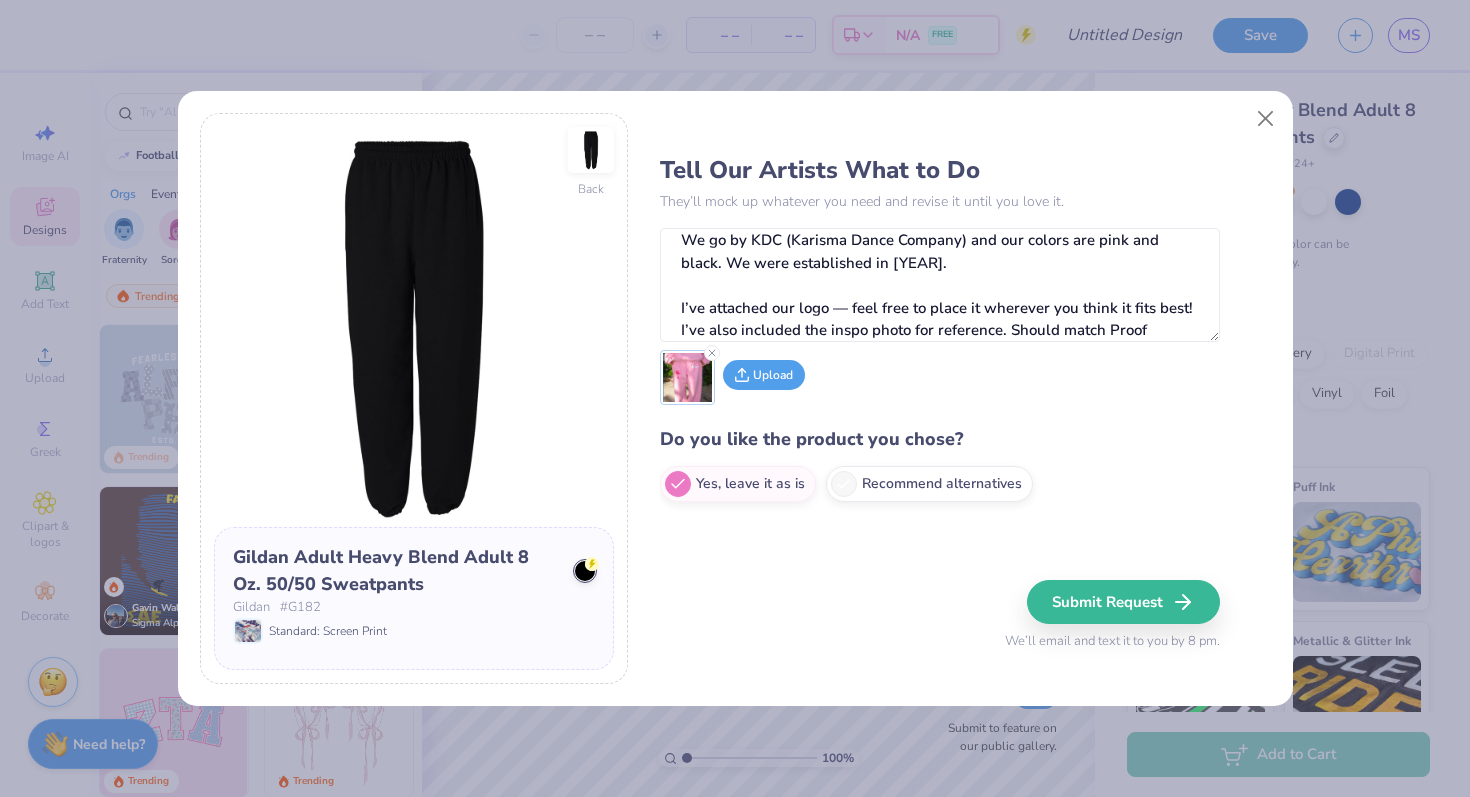 click on "Upload" at bounding box center [764, 375] 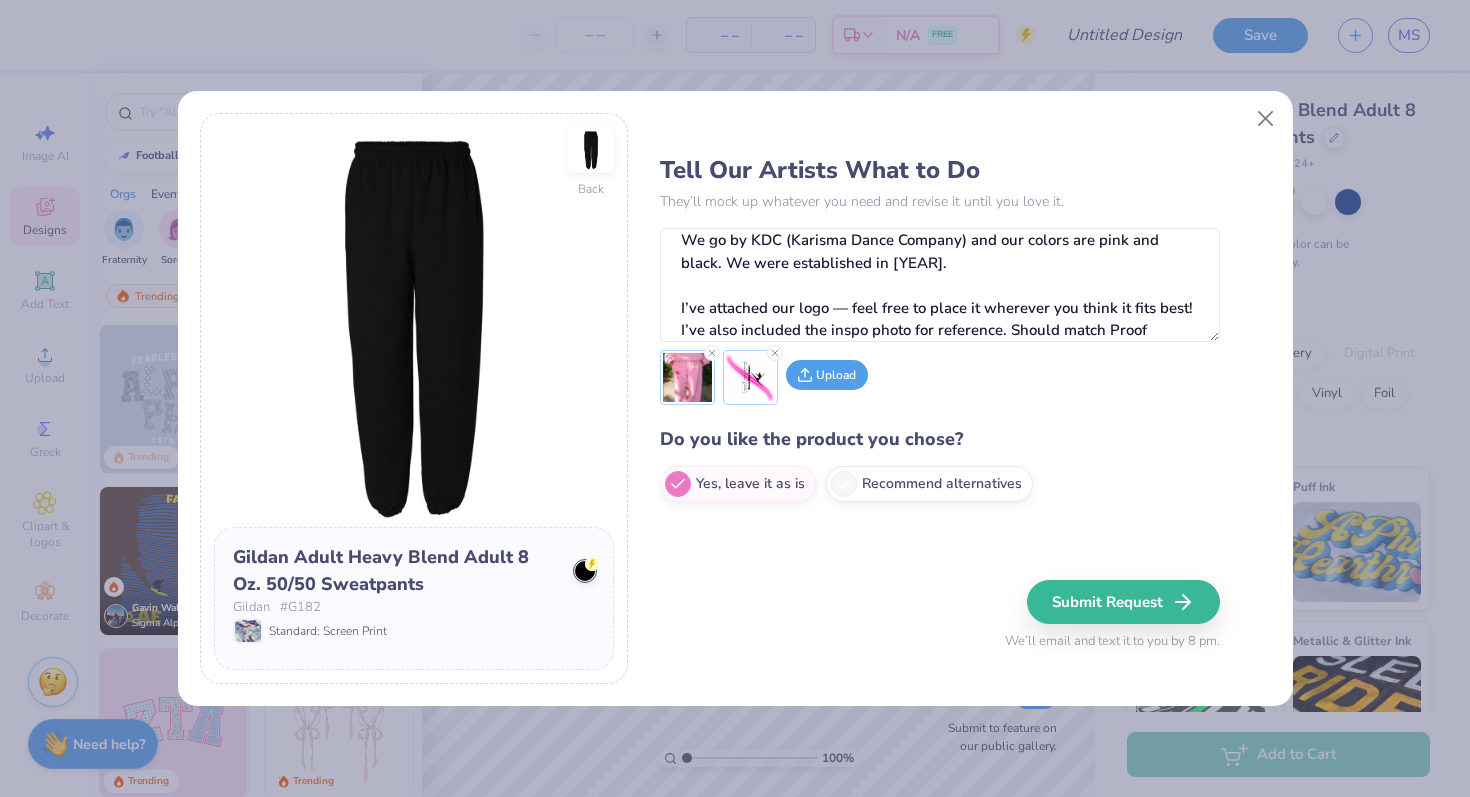 click on "Upload" at bounding box center (827, 375) 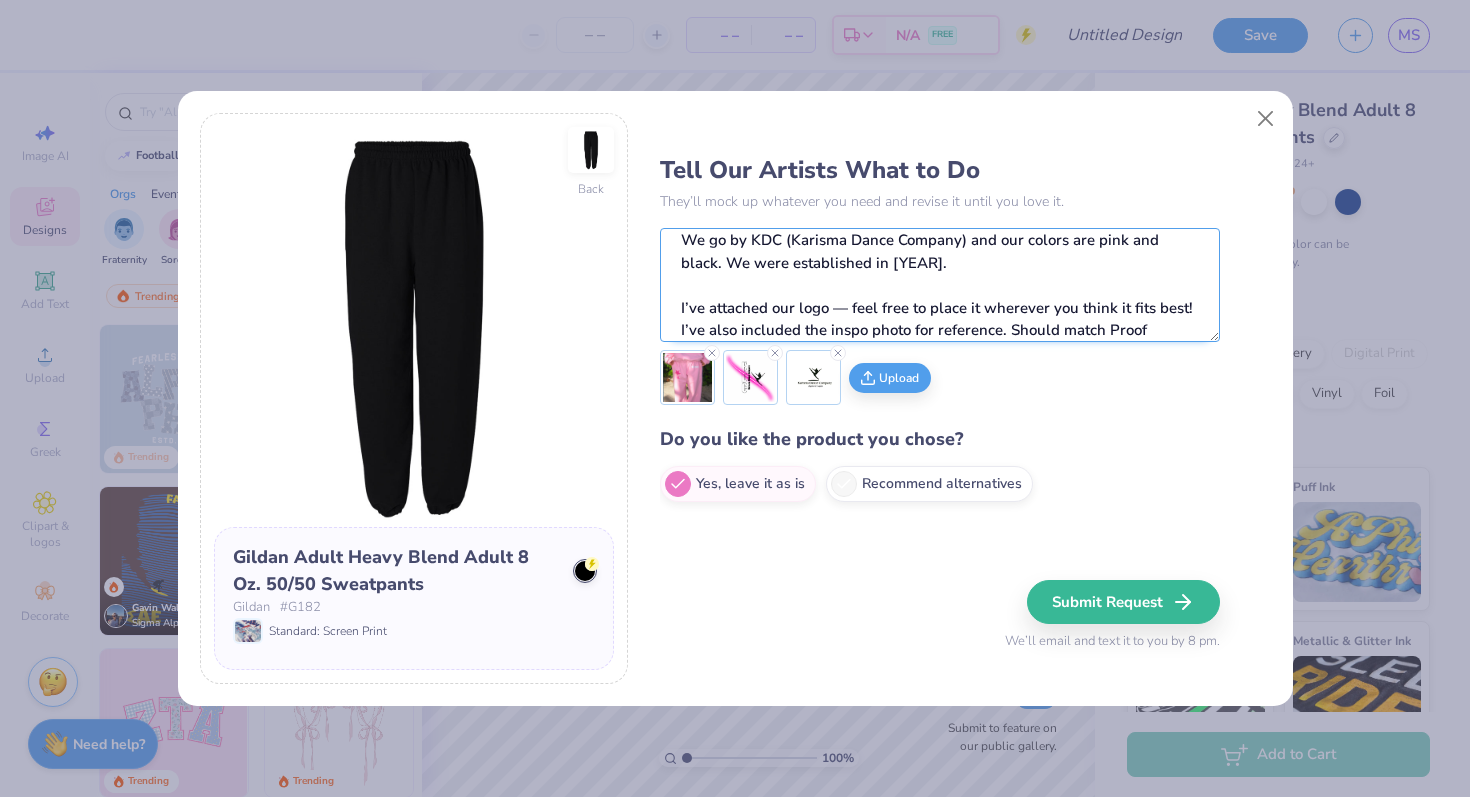 scroll, scrollTop: 22, scrollLeft: 0, axis: vertical 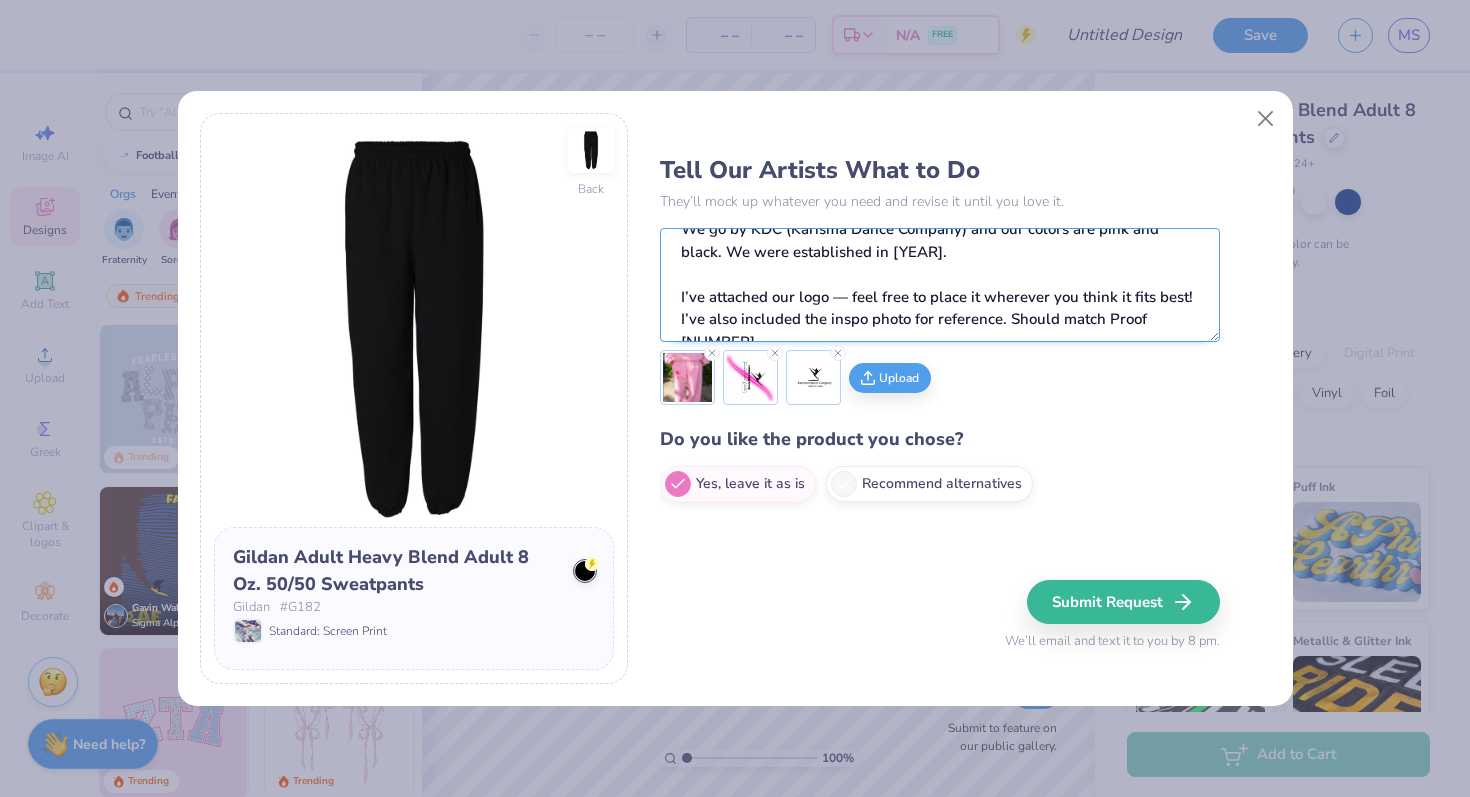click on "We go by KDC ([COMPANY]) and our colors are pink and black. We were established in [YEAR].
I’ve attached our logo — feel free to place it wherever you think it fits best! I’ve also included the inspo photo for reference." at bounding box center [940, 285] 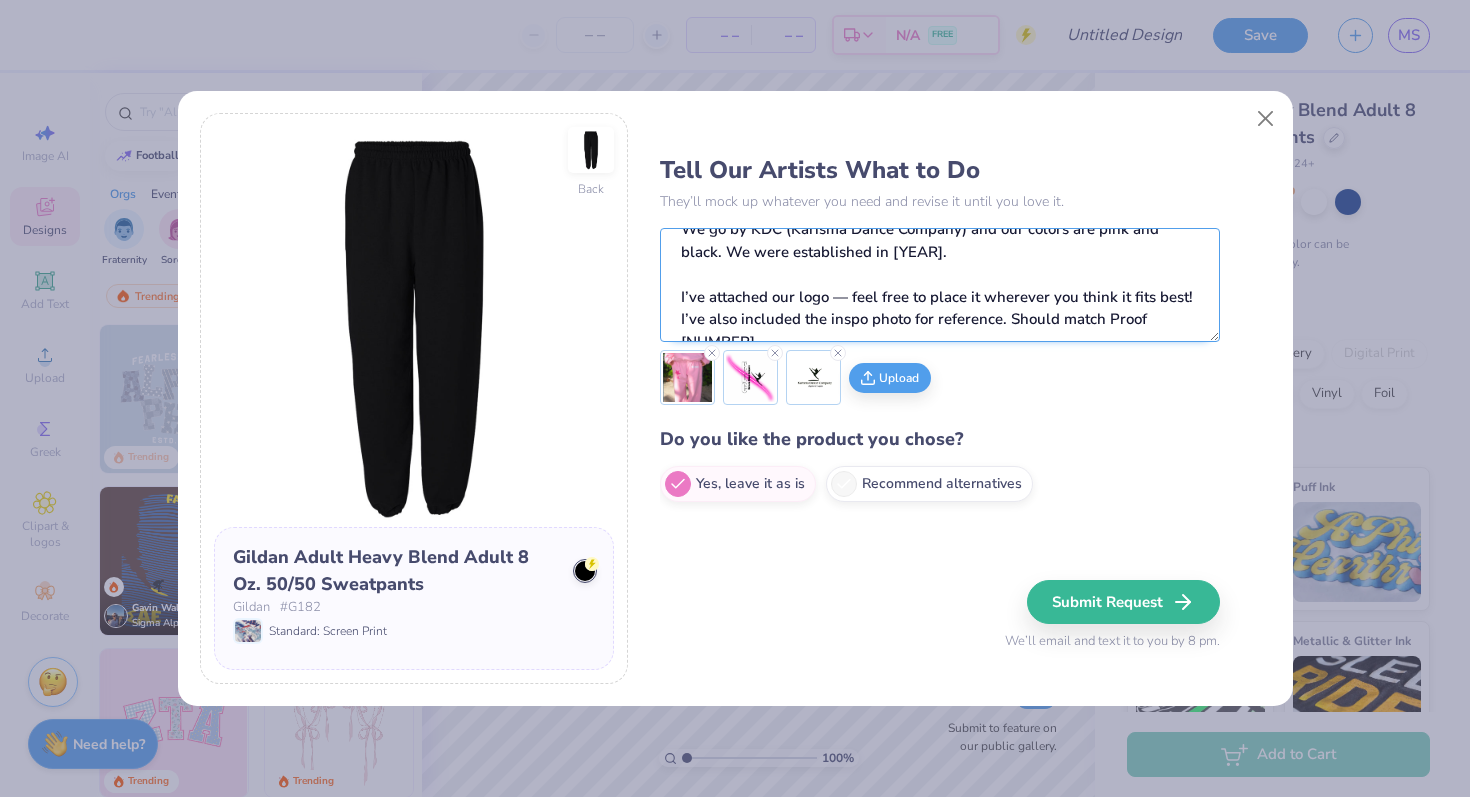 paste on "505175" 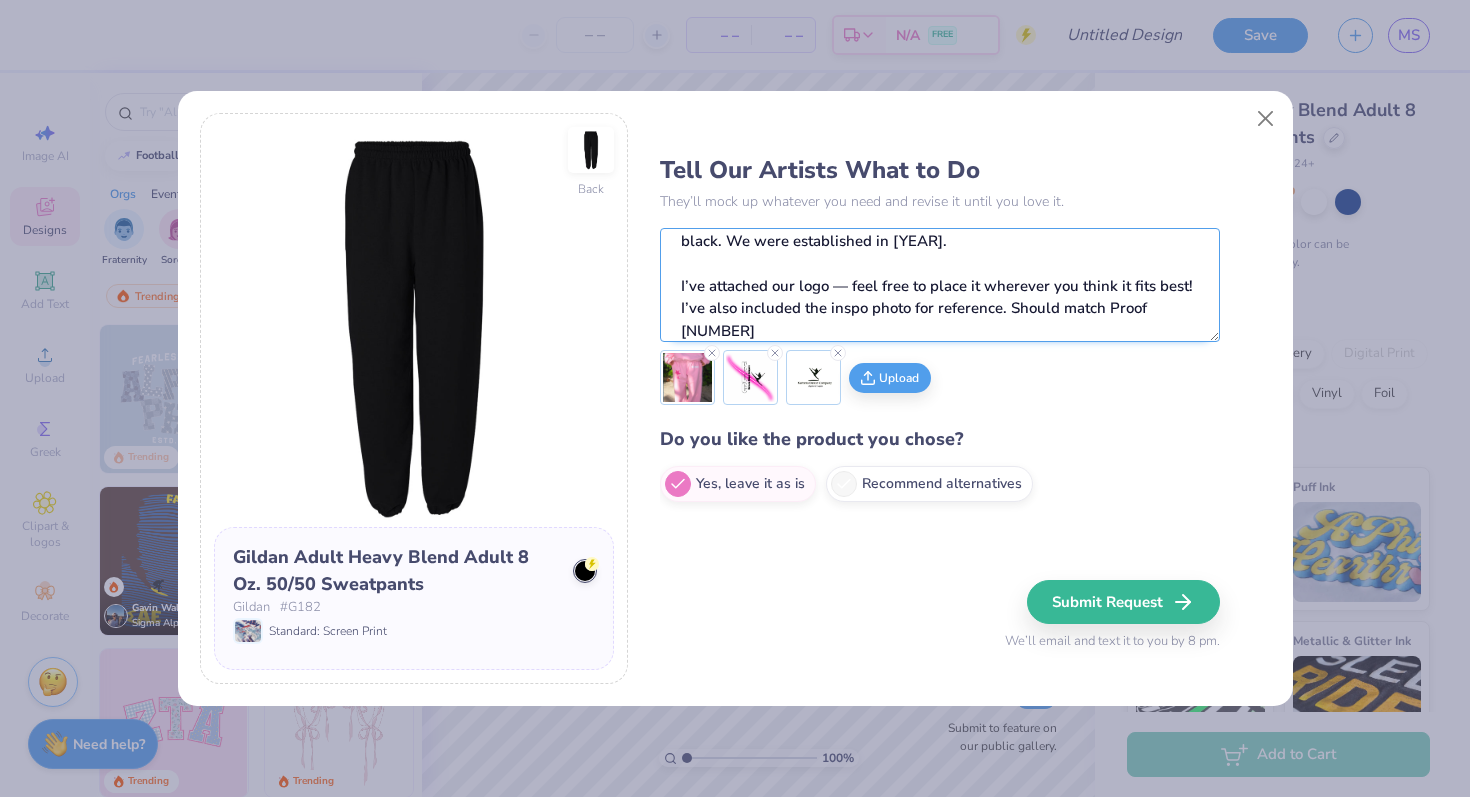 scroll, scrollTop: 0, scrollLeft: 0, axis: both 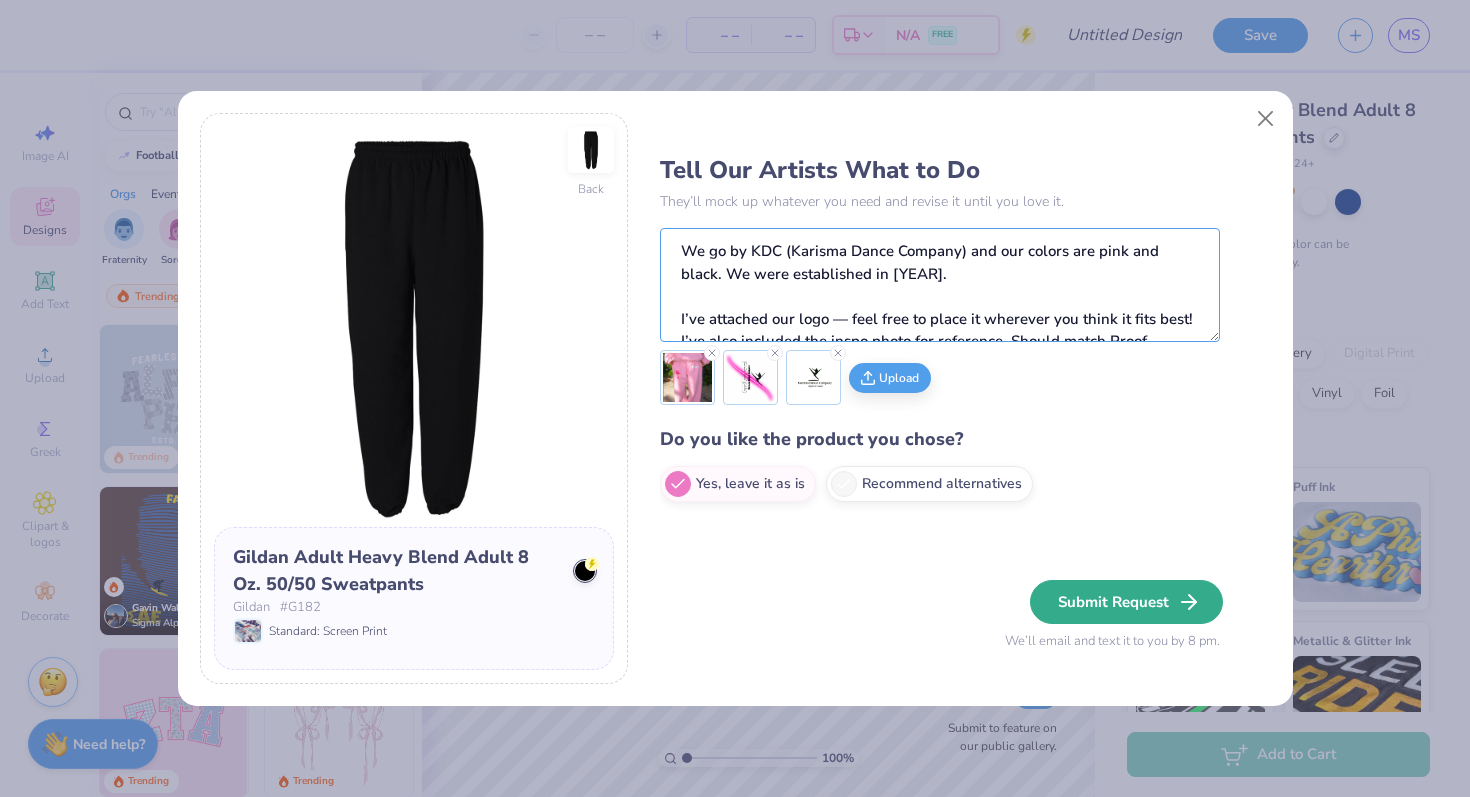 type on "We go by KDC (Karisma Dance Company) and our colors are pink and black. We were established in 2016.
I’ve attached our logo — feel free to place it wherever you think it fits best! I’ve also included the inspo photo for reference. Should match Proof 505175" 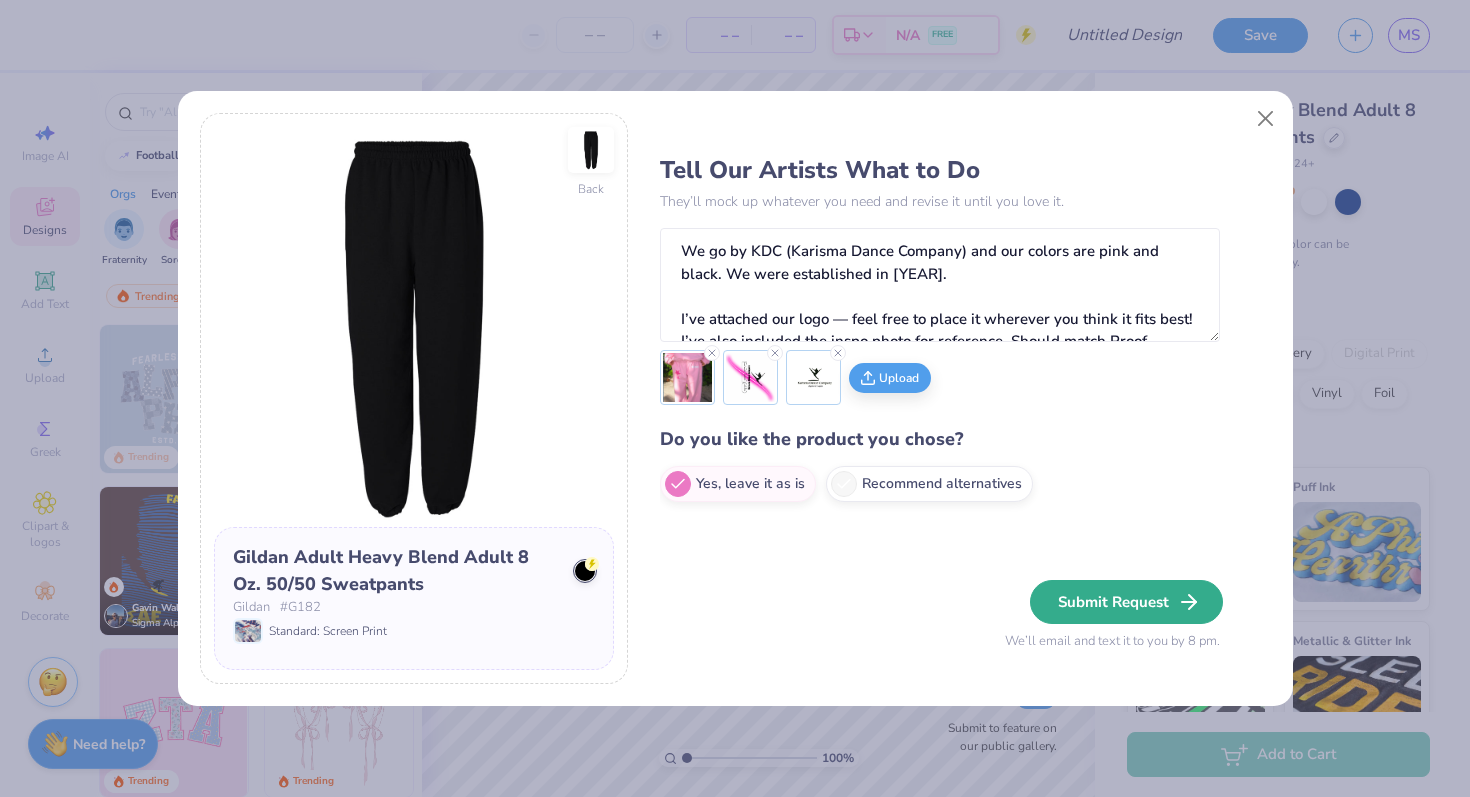 click on "Submit Request" at bounding box center [1126, 602] 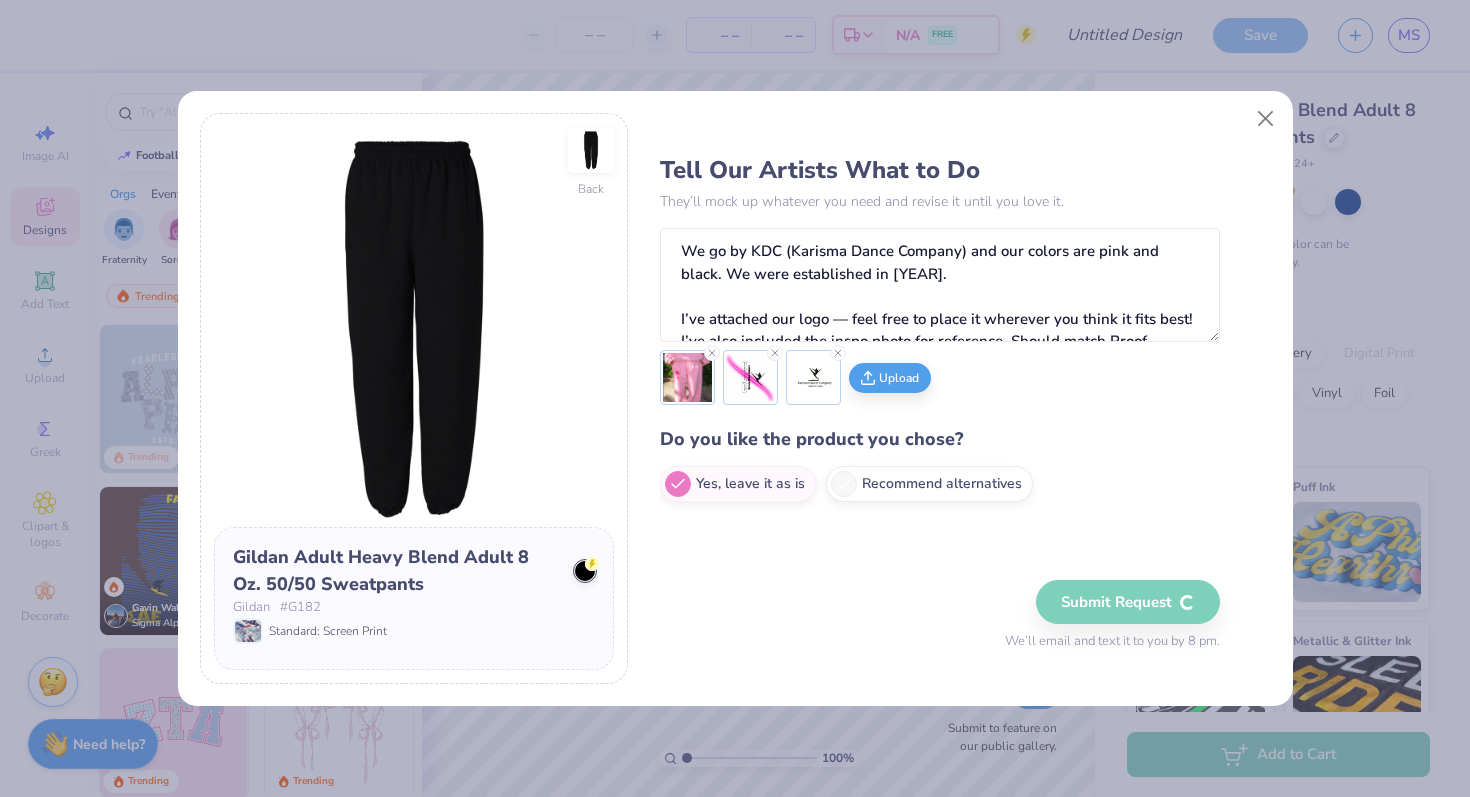 type 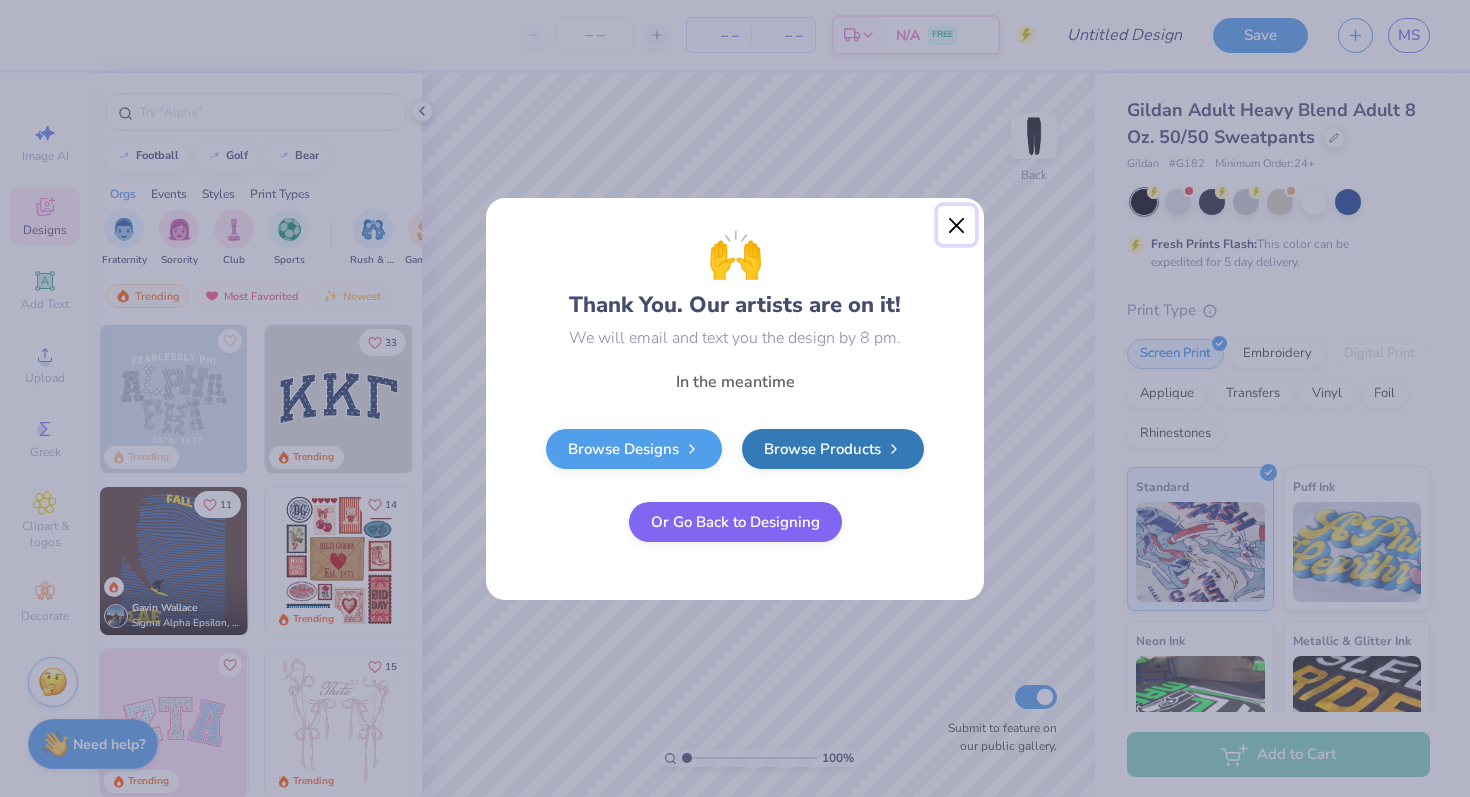 click at bounding box center (957, 225) 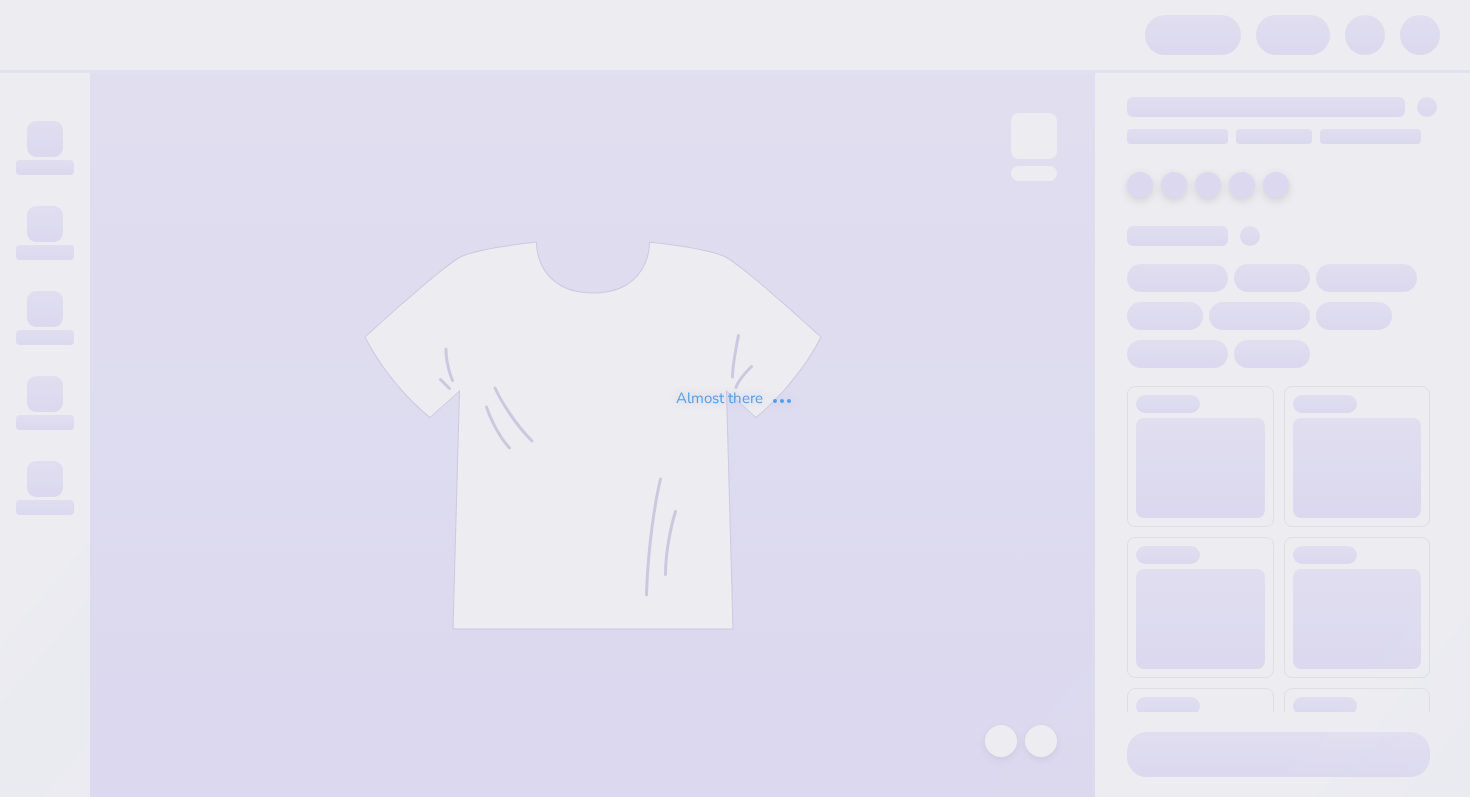 scroll, scrollTop: 0, scrollLeft: 0, axis: both 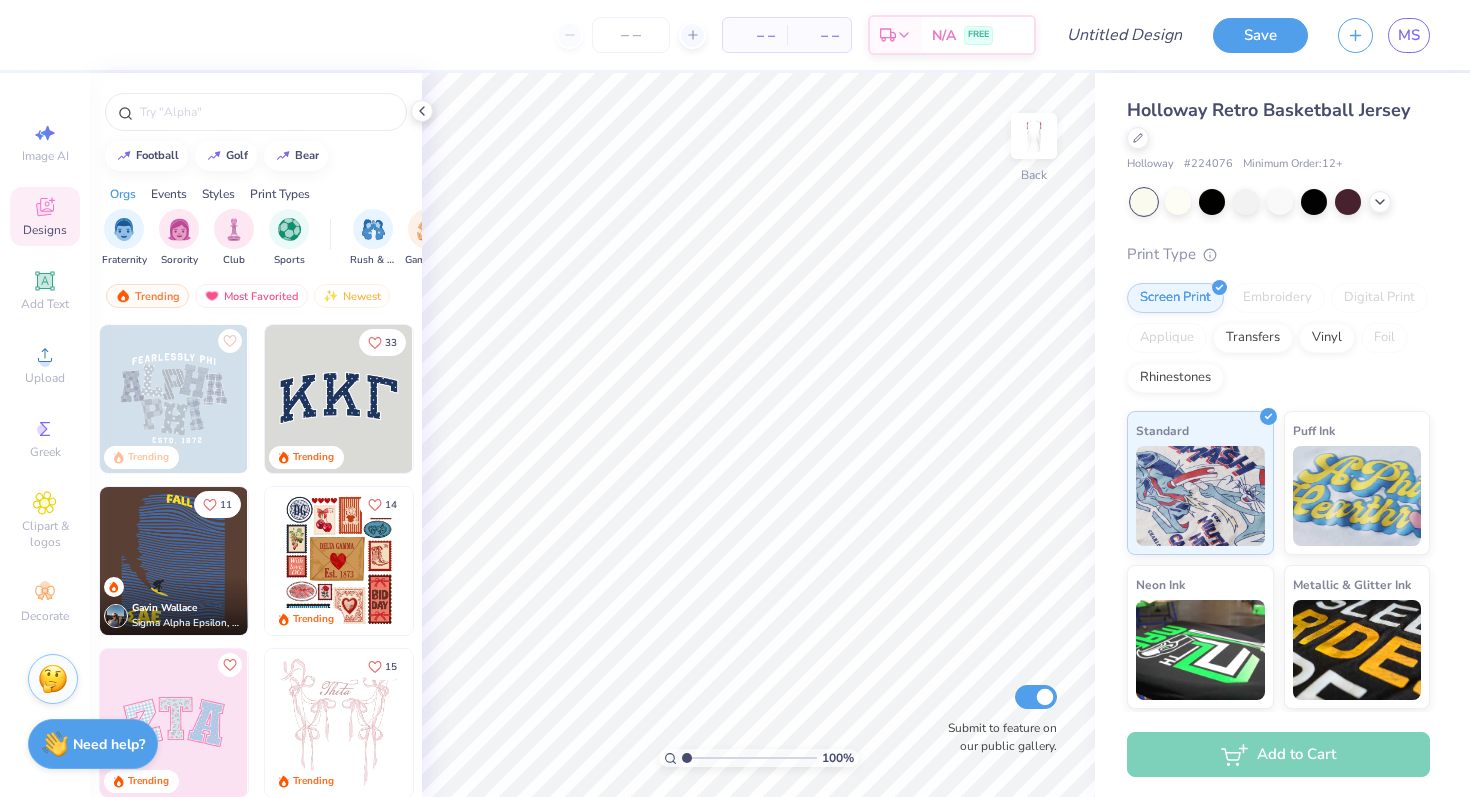 click at bounding box center [53, 679] 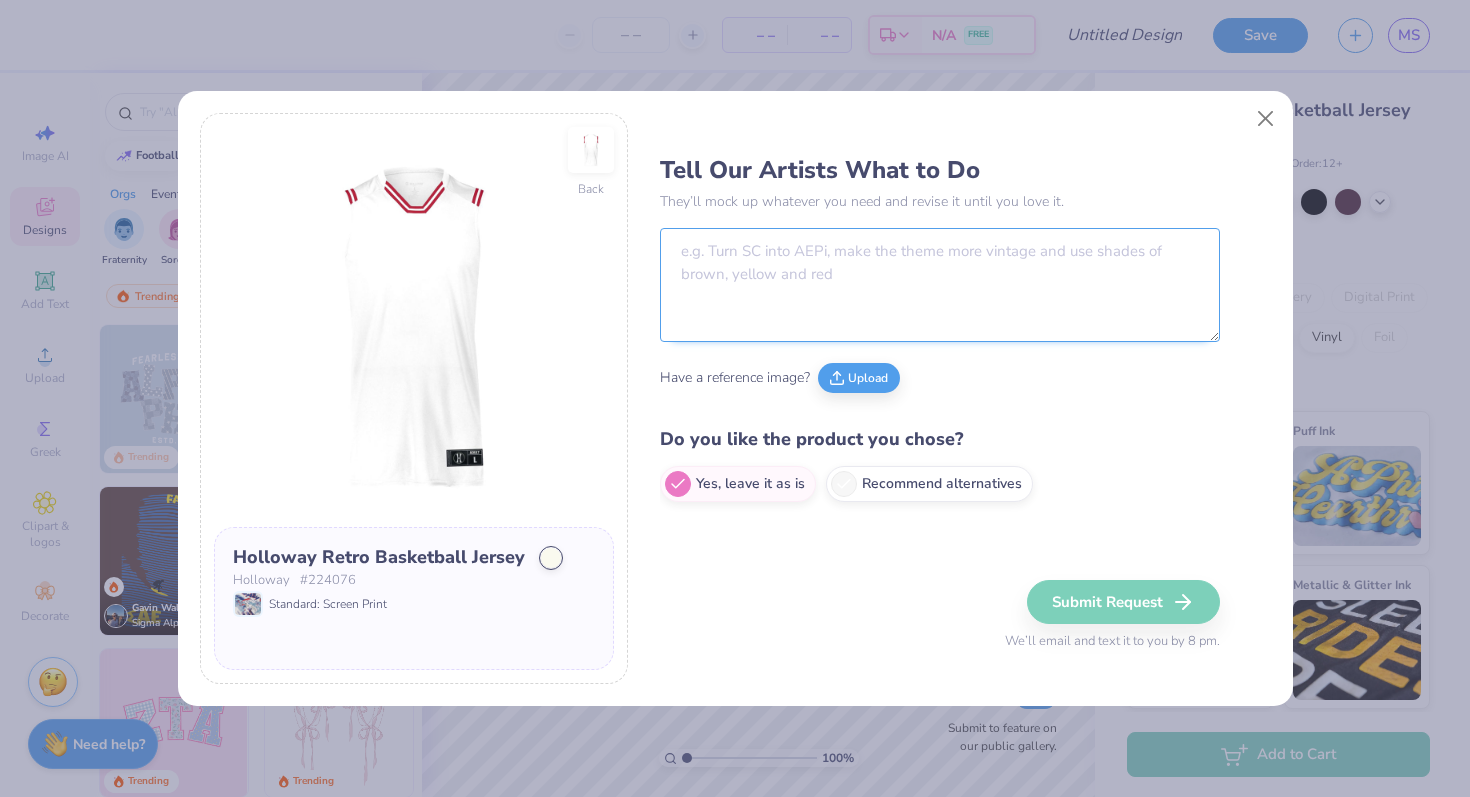click at bounding box center (940, 285) 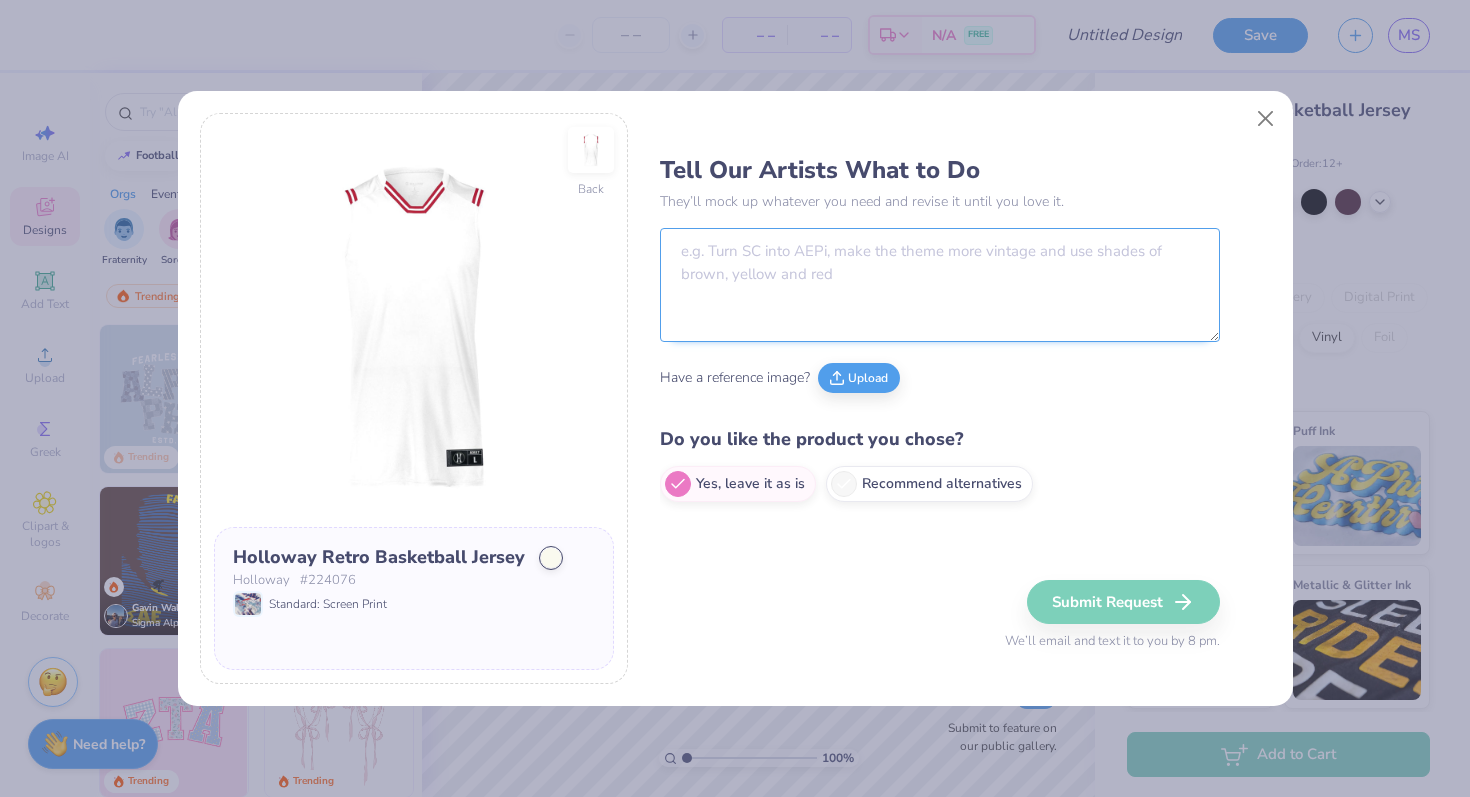 paste on "505175" 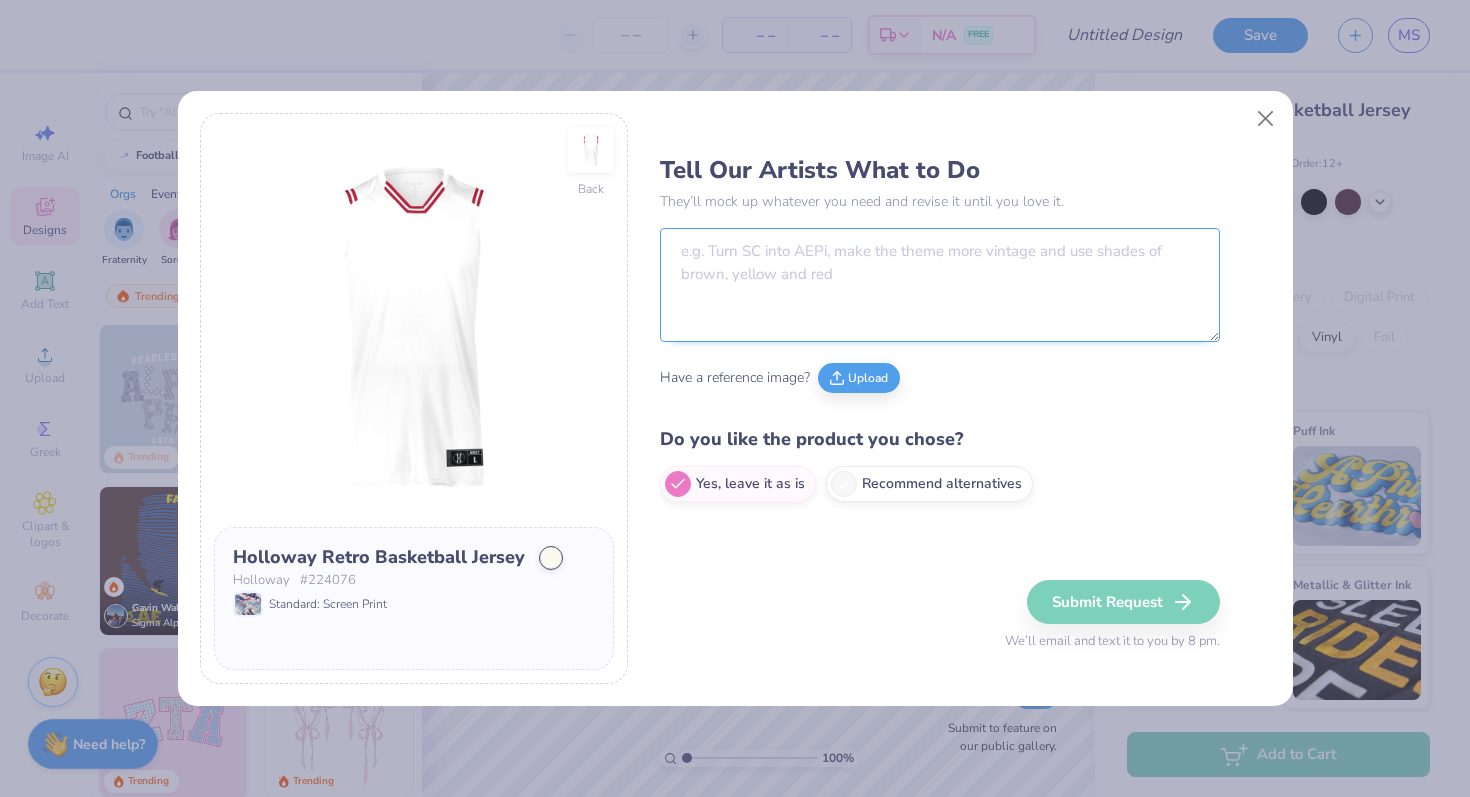 type on "505175" 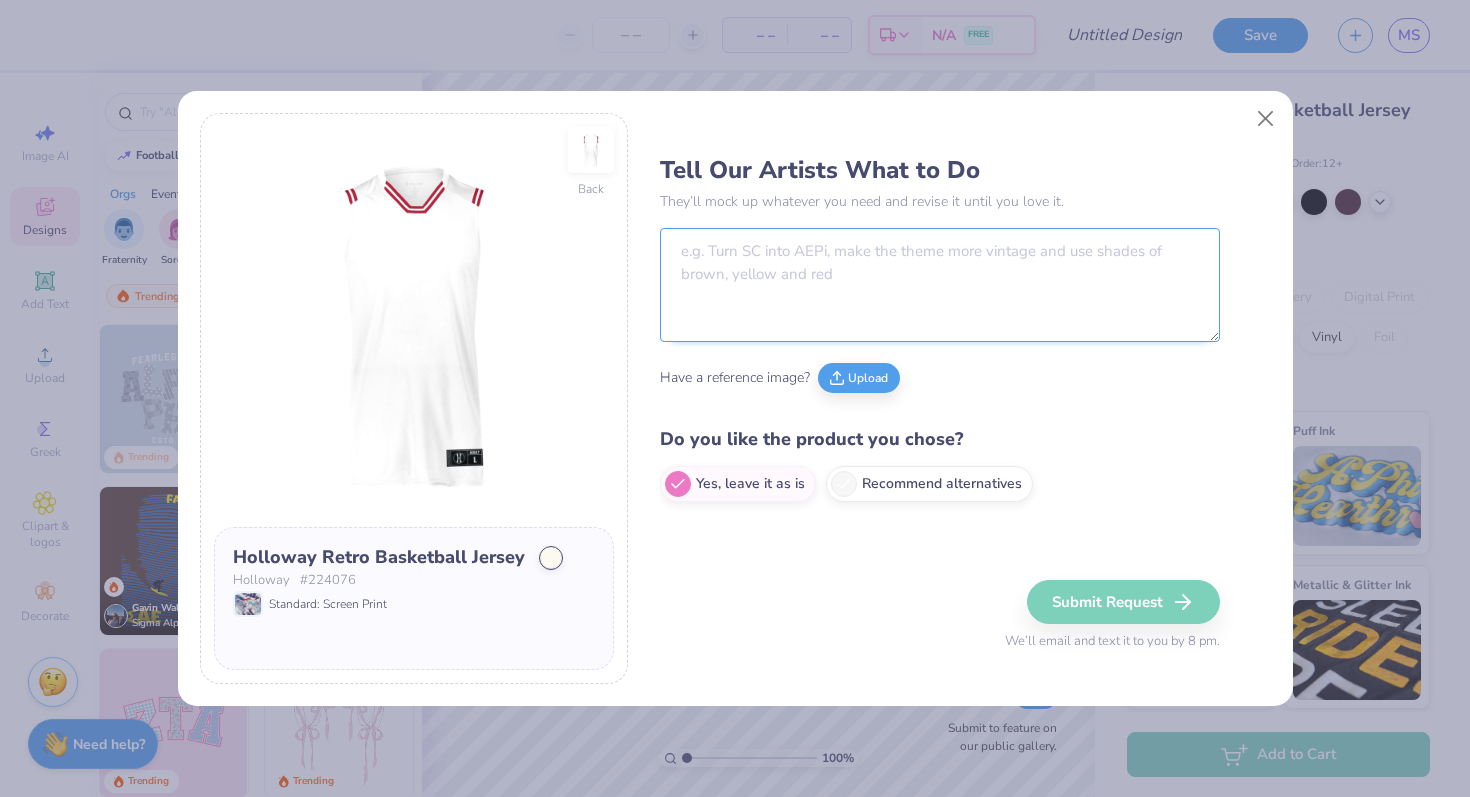 click at bounding box center (940, 285) 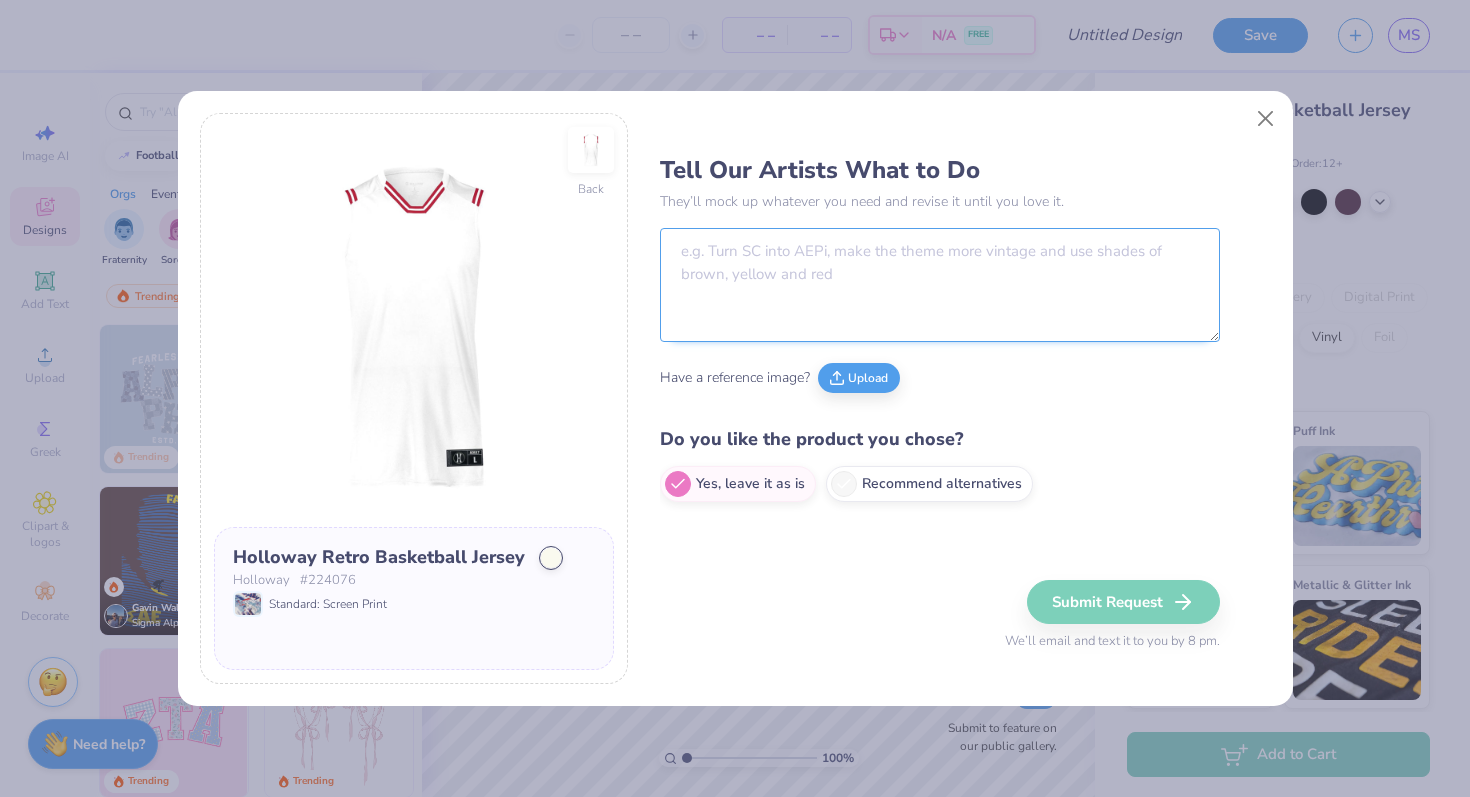 paste on "We go by KDC ([COMPANY]) and our colors are pink and black. We were established in [YEAR].
I’ve attached our logo — feel free to place it wherever you think it fits best! I’ve also included the inspo photo for reference." 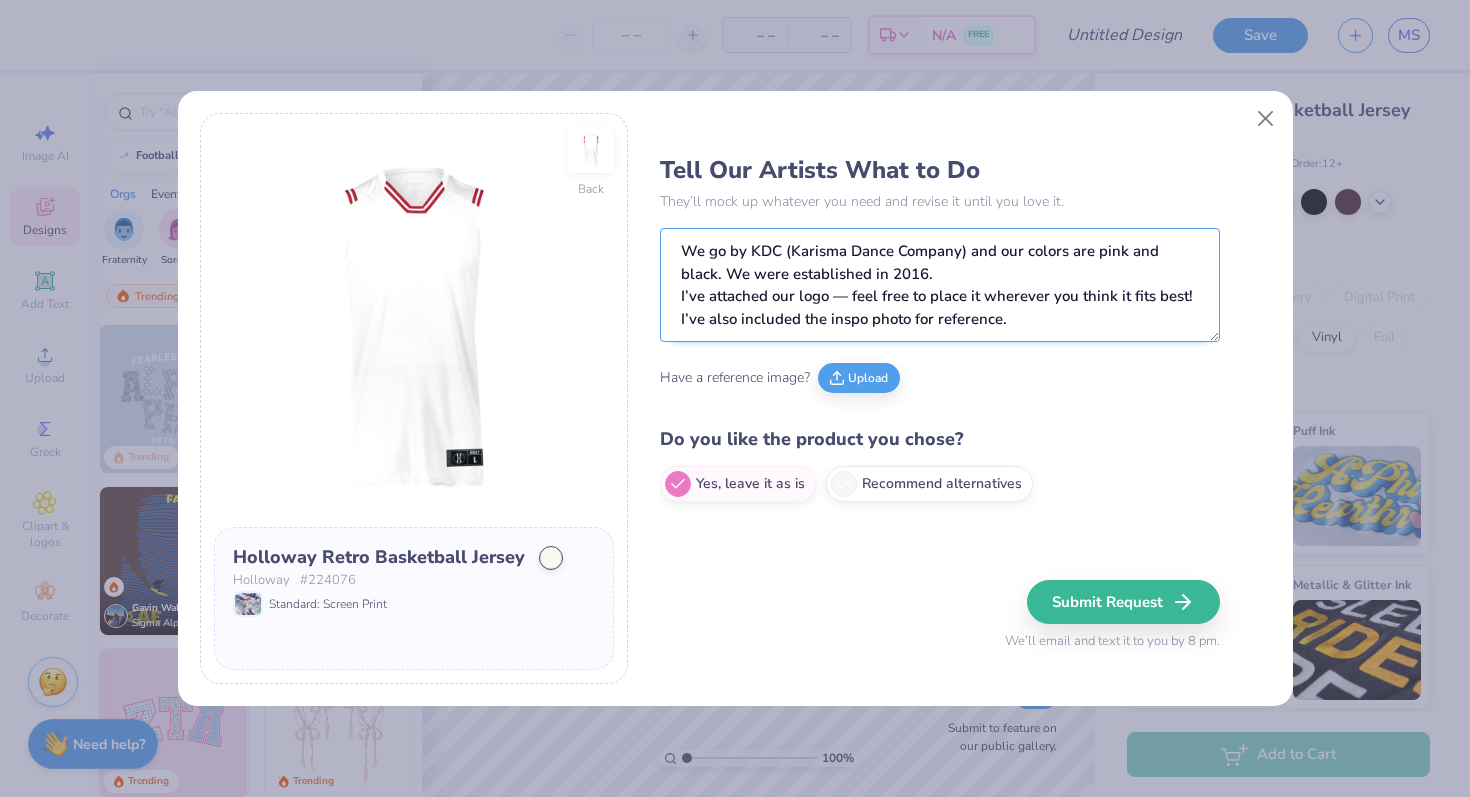 click on "We go by KDC ([COMPANY]) and our colors are pink and black. We were established in [YEAR].
I’ve attached our logo — feel free to place it wherever you think it fits best! I’ve also included the inspo photo for reference." at bounding box center (940, 285) 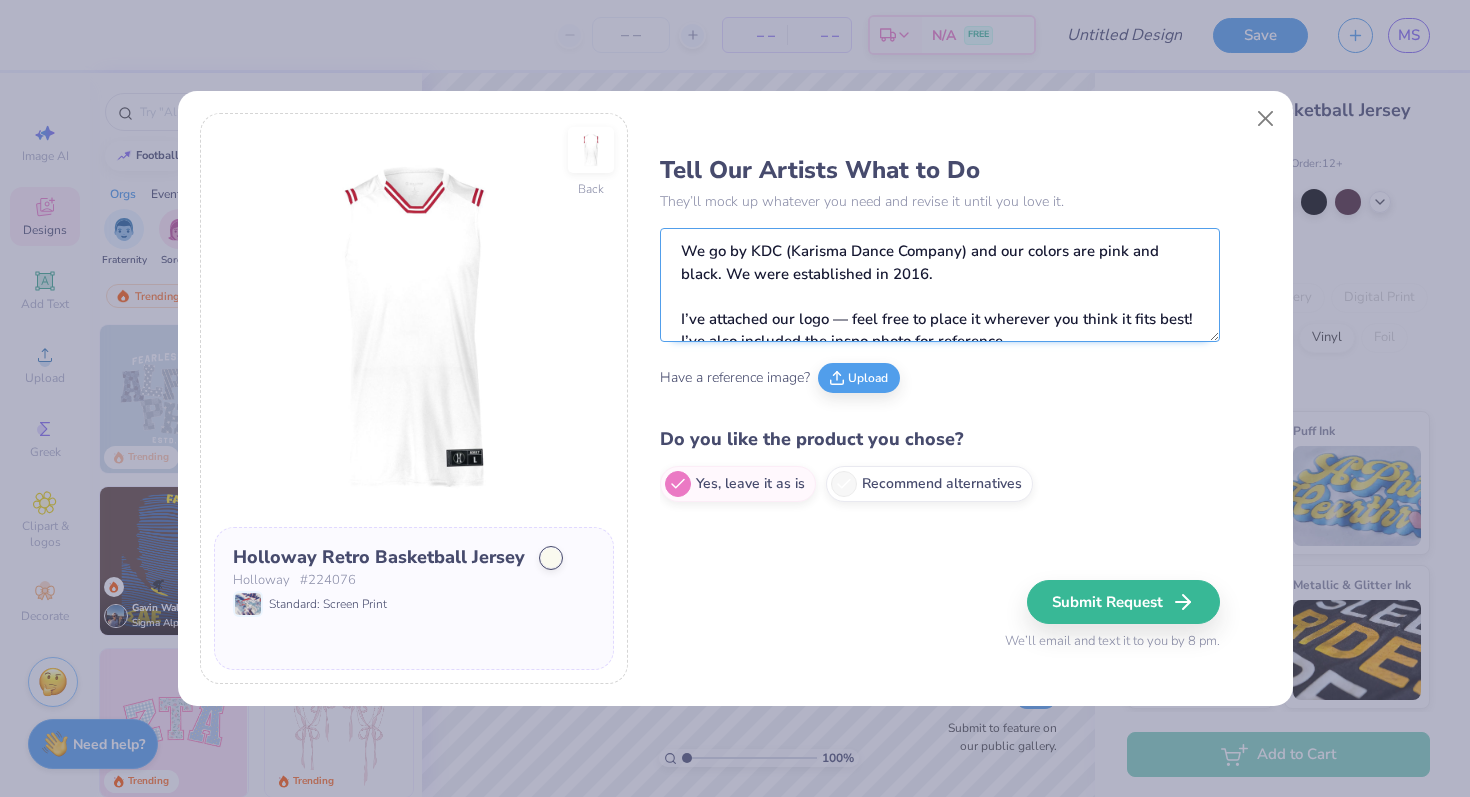 scroll, scrollTop: 22, scrollLeft: 0, axis: vertical 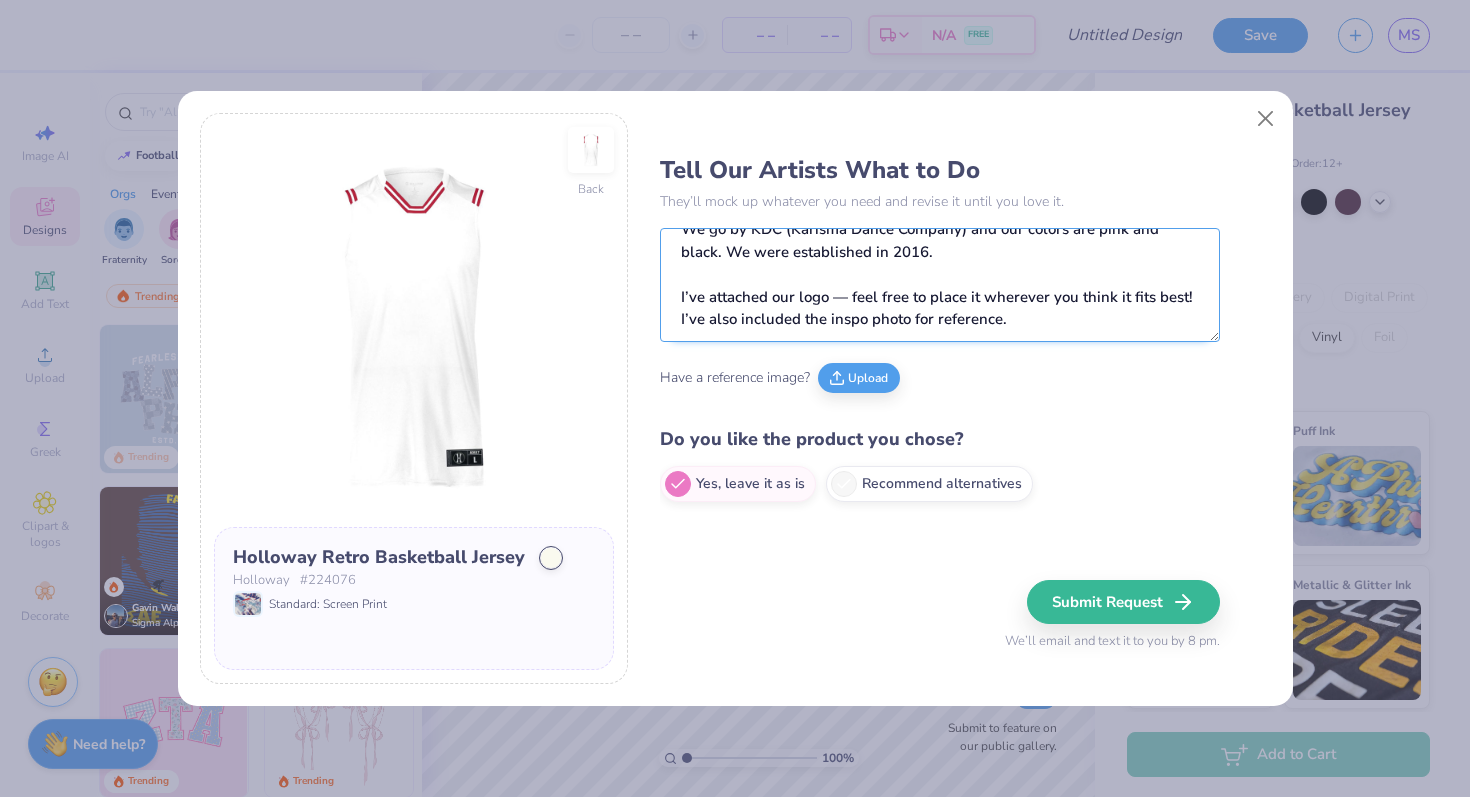click on "We go by KDC ([COMPANY]) and our colors are pink and black. We were established in [YEAR].
I’ve attached our logo — feel free to place it wherever you think it fits best! I’ve also included the inspo photo for reference." at bounding box center (940, 285) 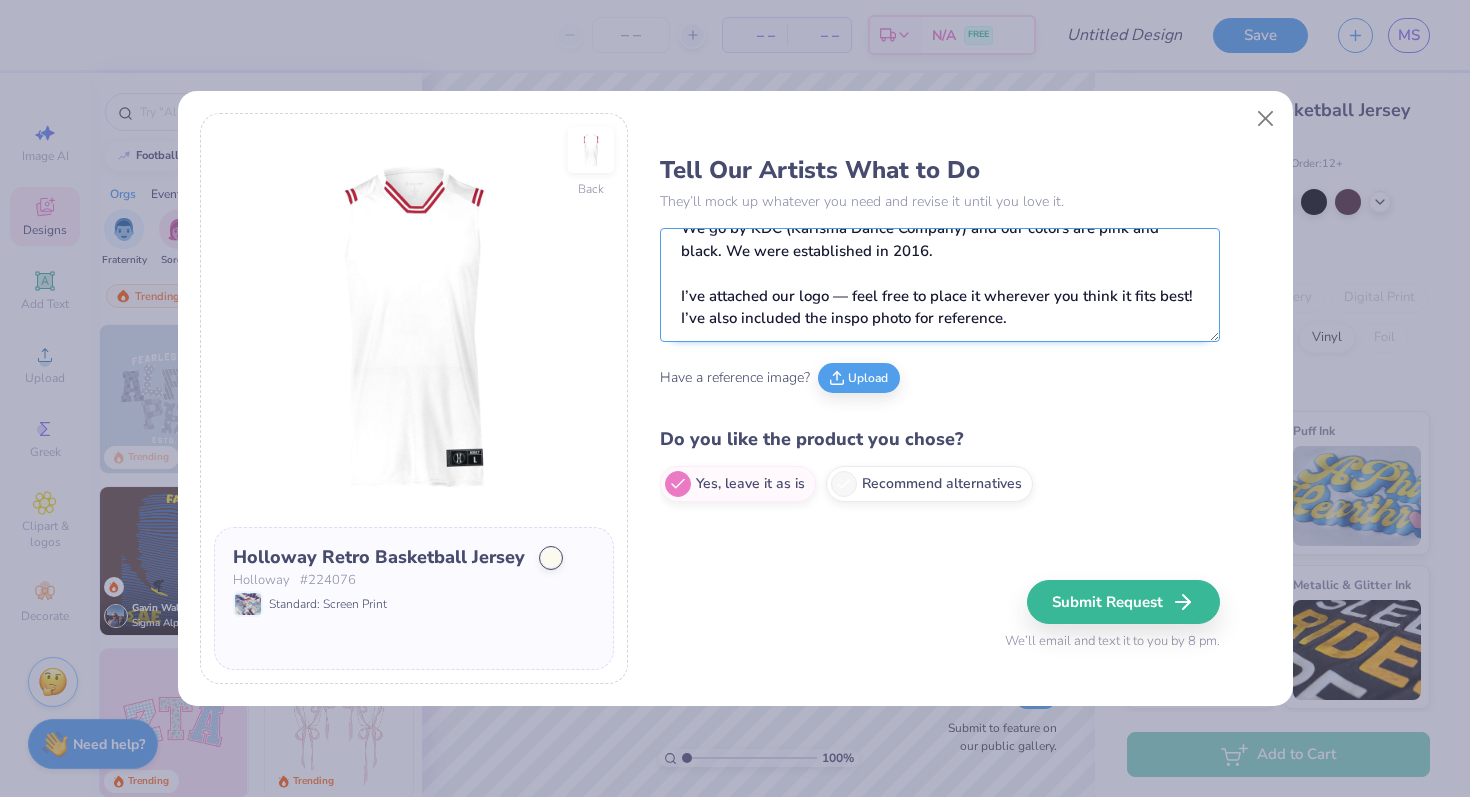 scroll, scrollTop: 56, scrollLeft: 0, axis: vertical 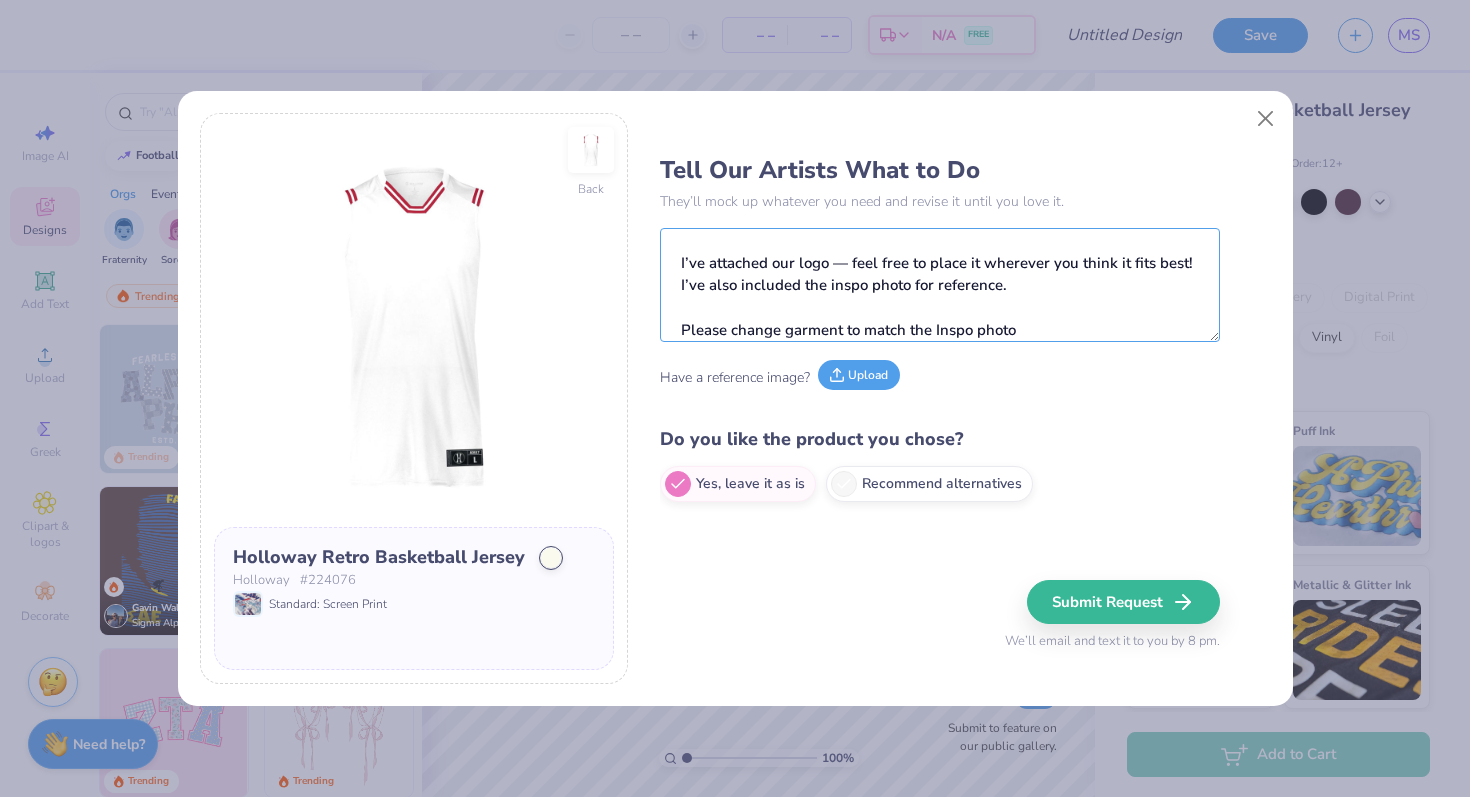 type on "We go by KDC (Karisma Dance Company) and our colors are pink and black. We were established in 2016.
I’ve attached our logo — feel free to place it wherever you think it fits best! I’ve also included the inspo photo for reference.
Please change garment to match the Inspo photo" 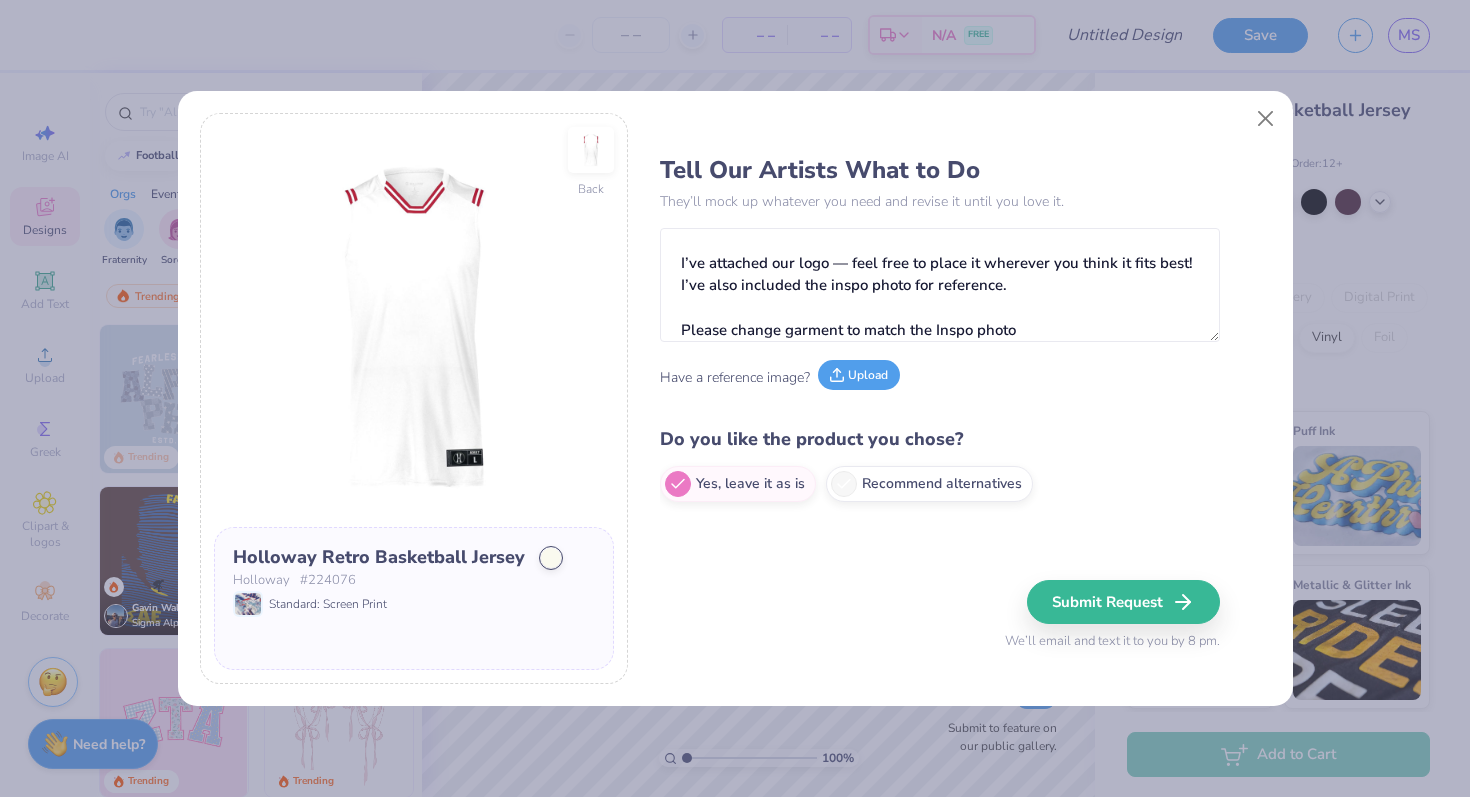 click on "Upload" at bounding box center [859, 375] 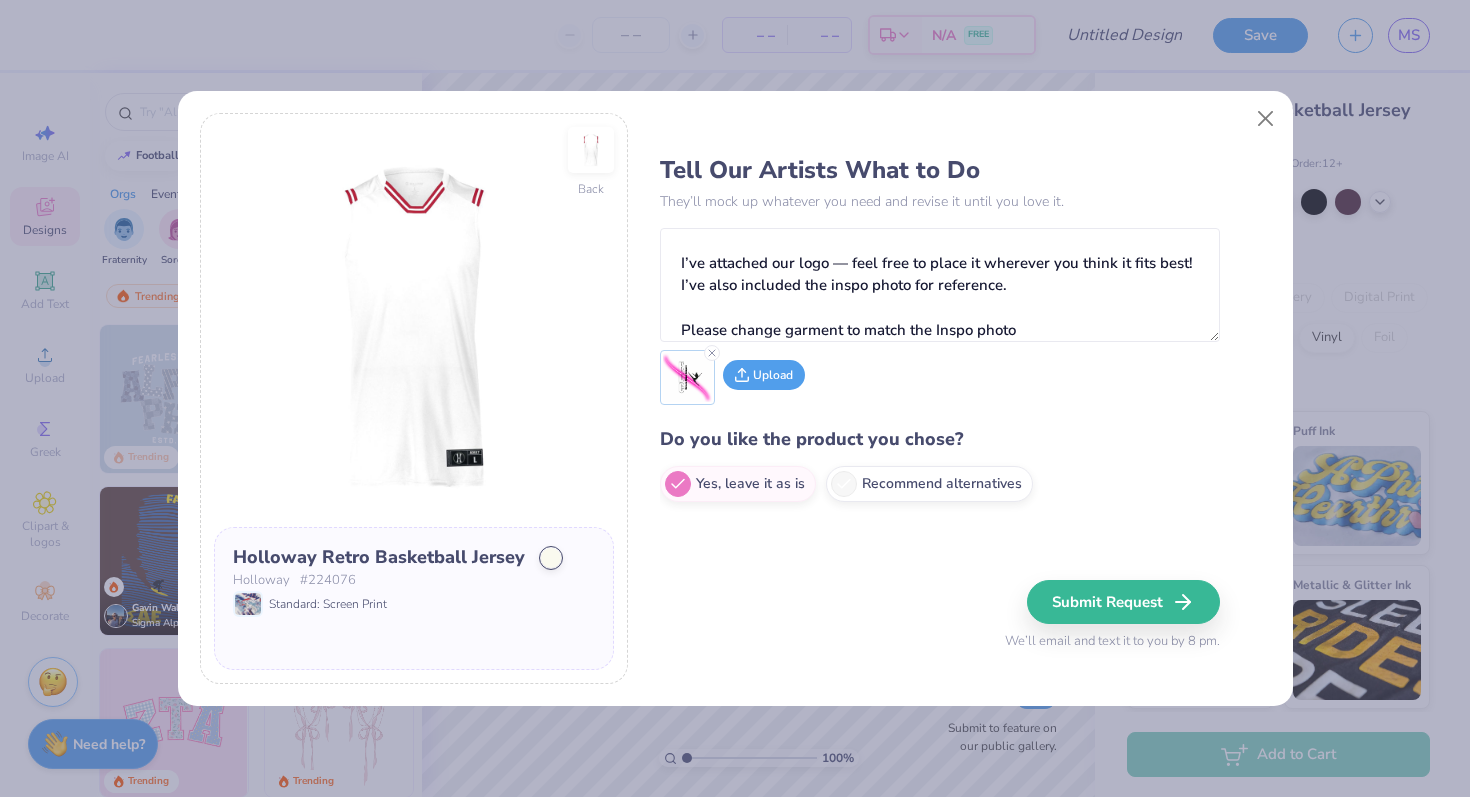 click on "Upload" at bounding box center [764, 375] 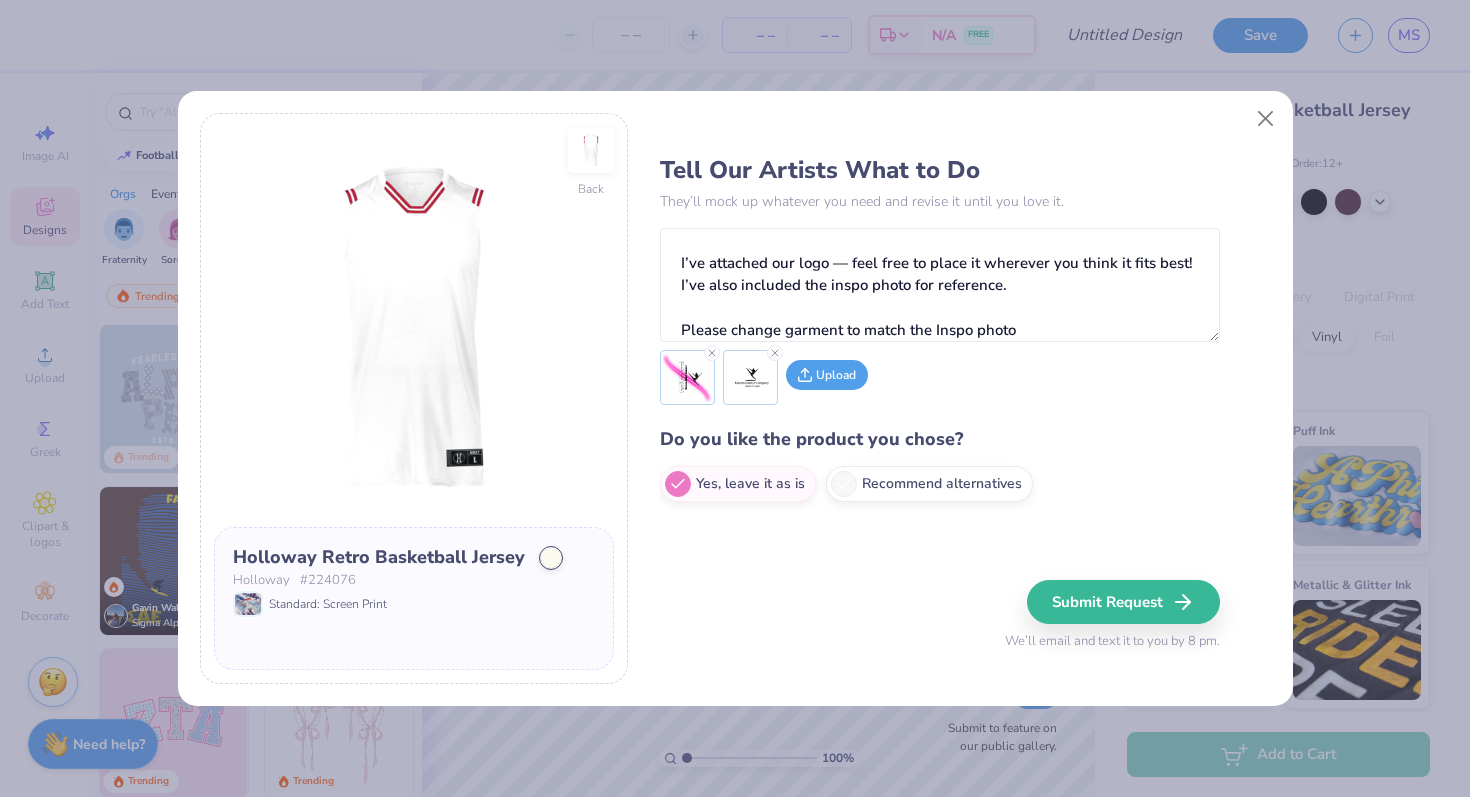 click on "Upload" at bounding box center [827, 375] 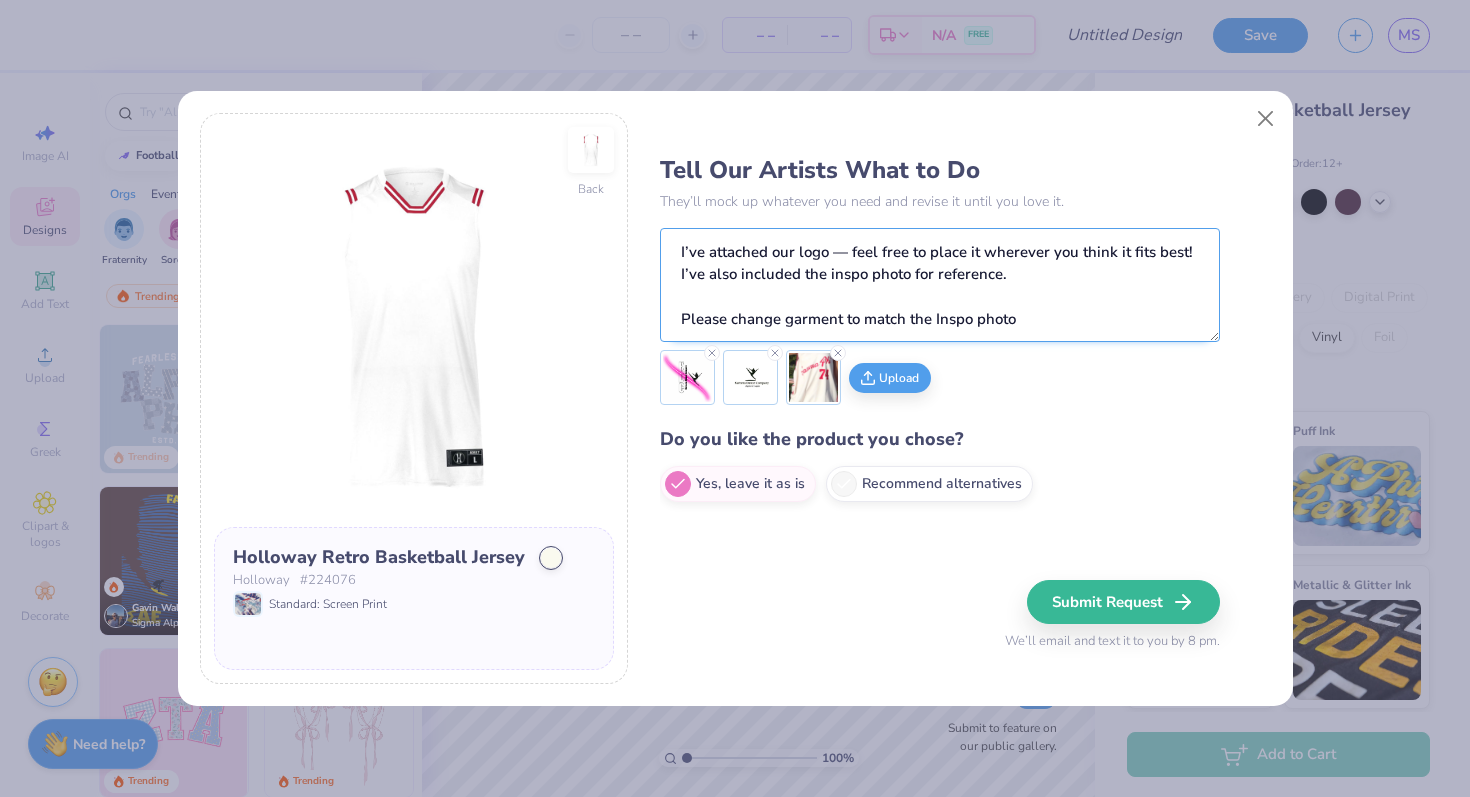 scroll, scrollTop: 0, scrollLeft: 0, axis: both 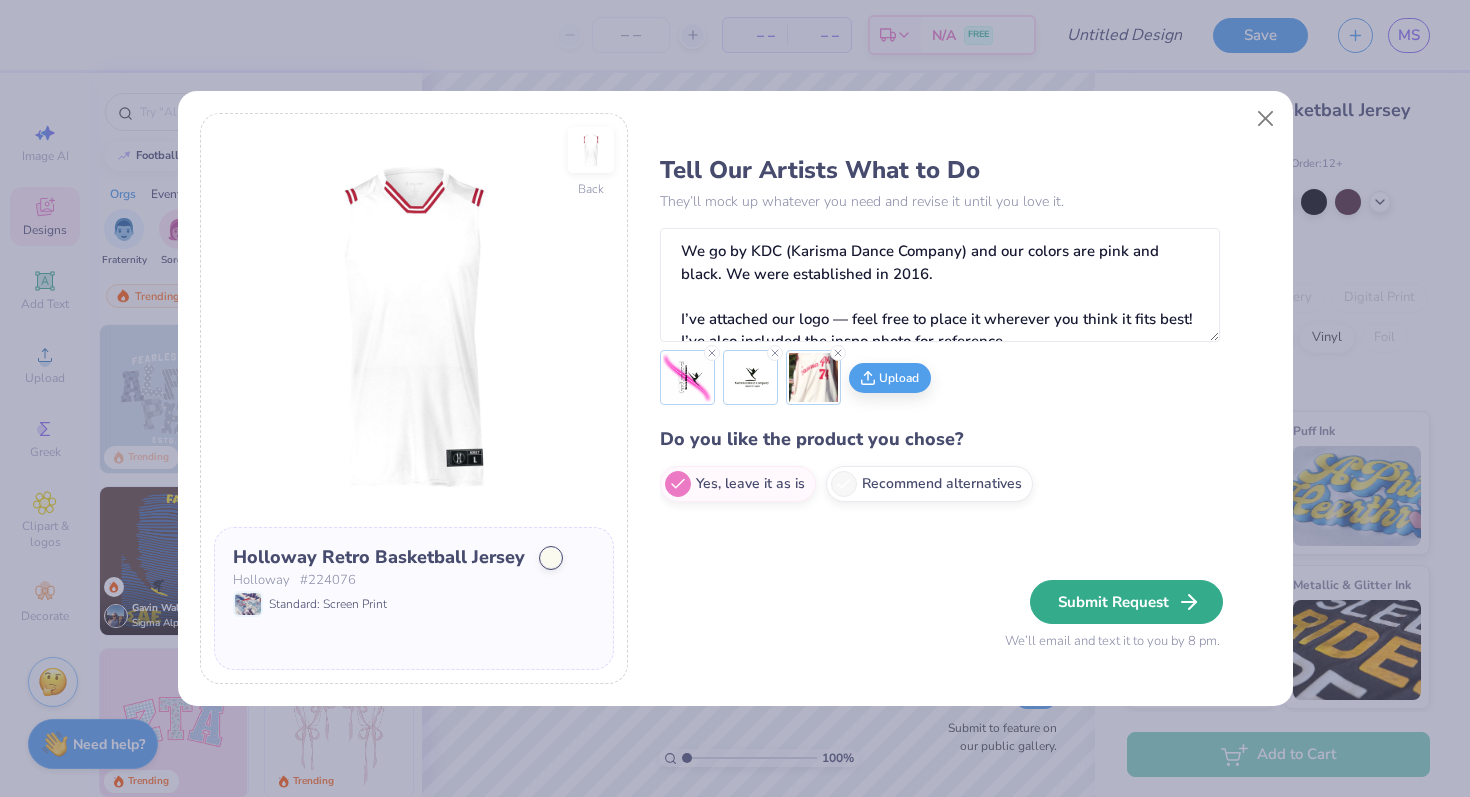 click on "Submit Request" at bounding box center [1126, 602] 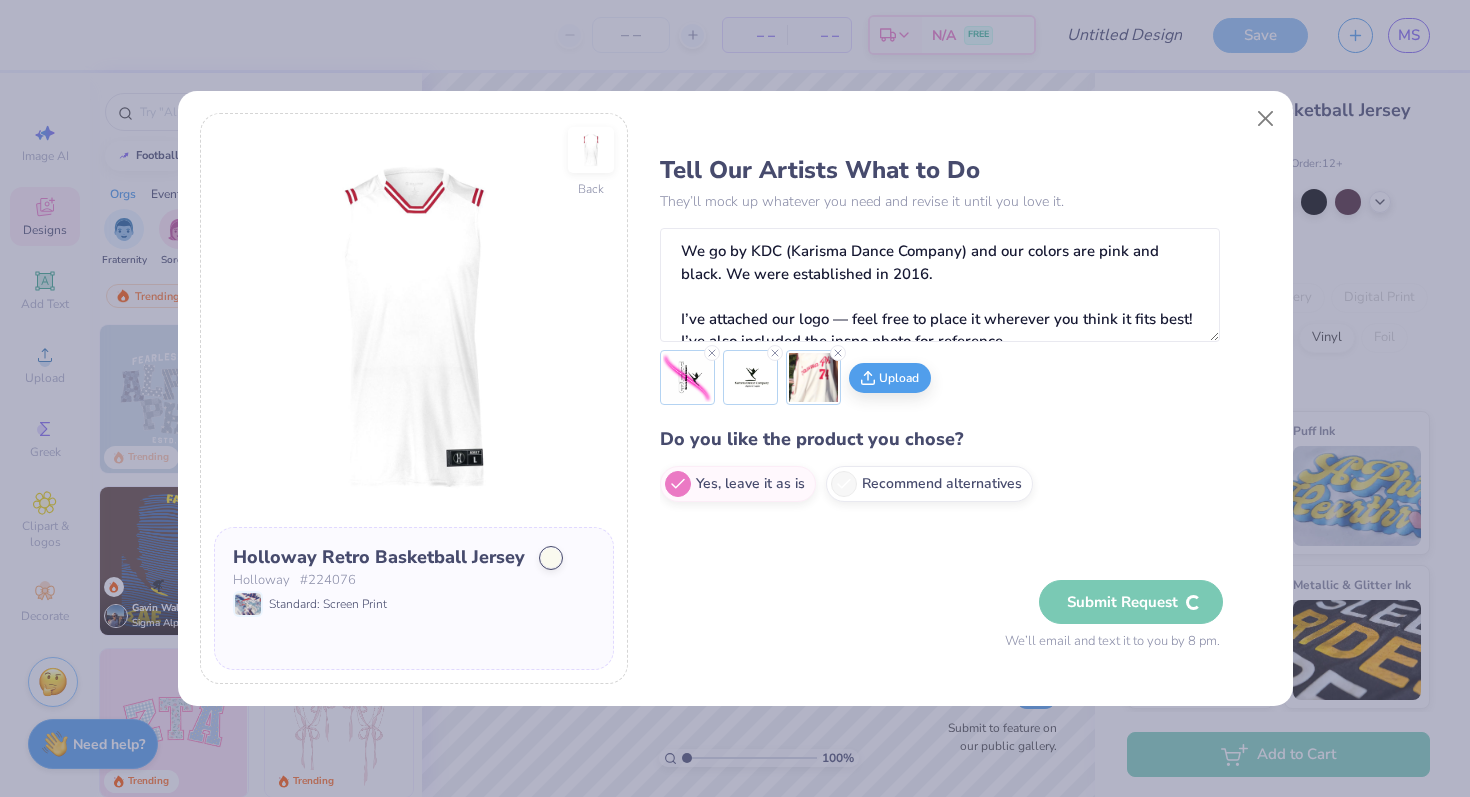 type 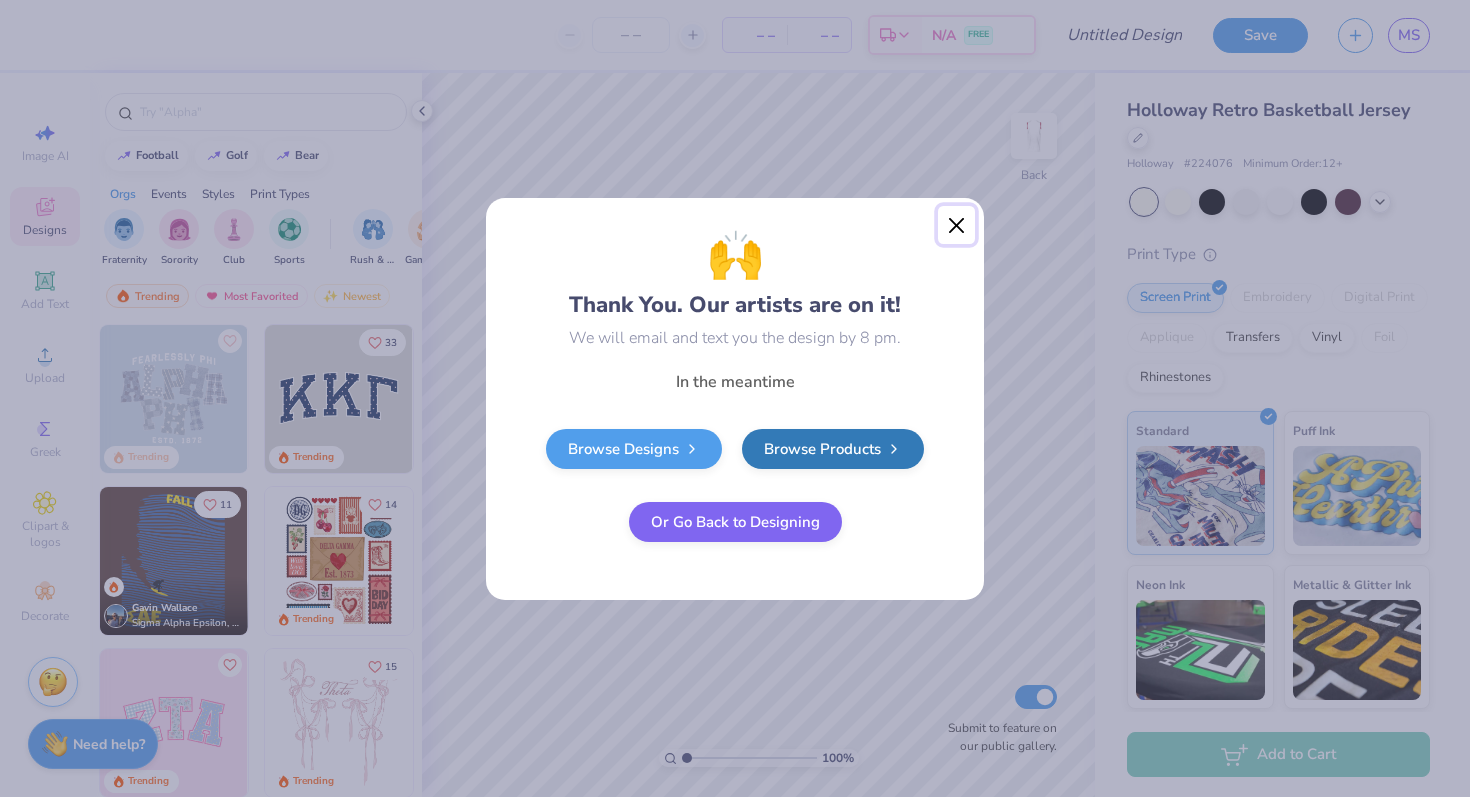 click at bounding box center (957, 225) 